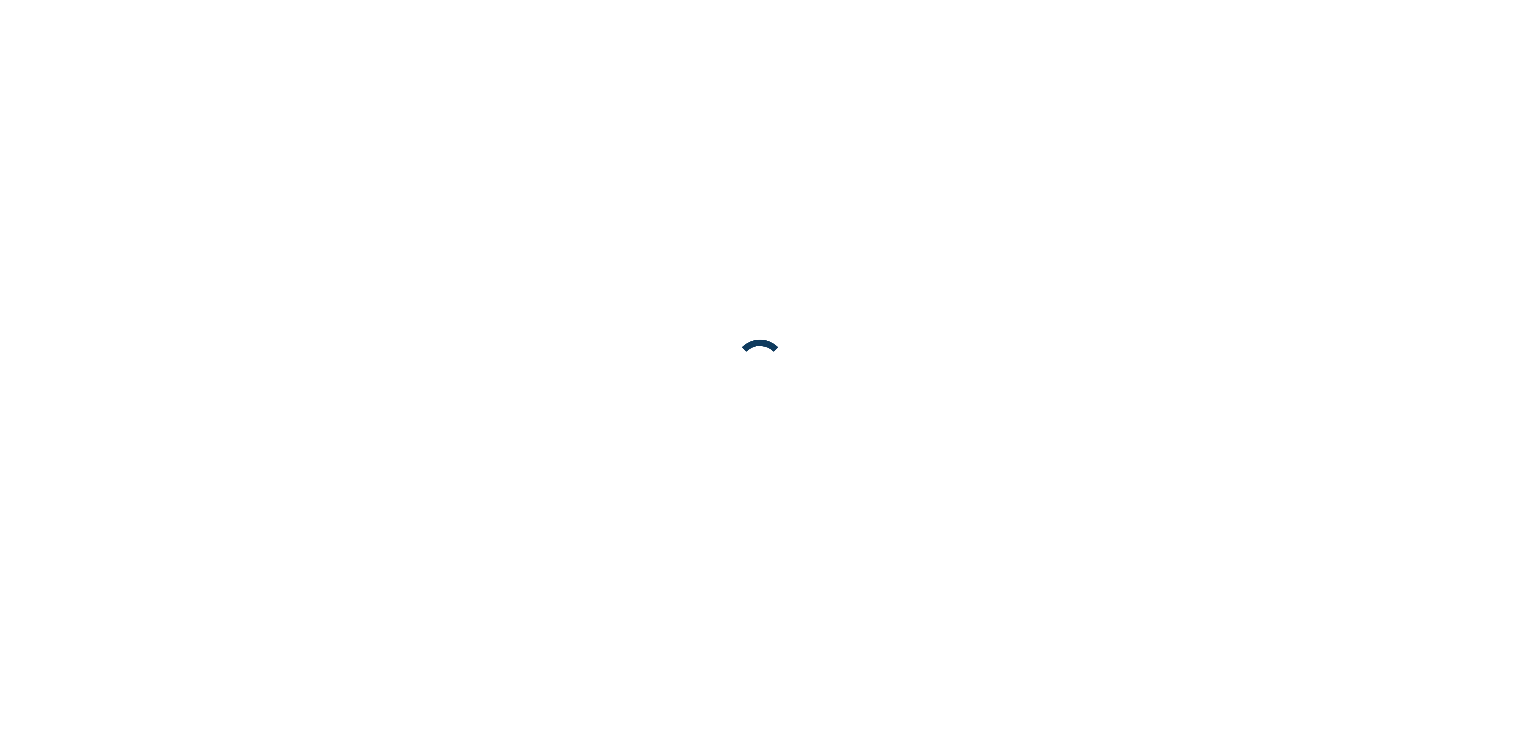 scroll, scrollTop: 0, scrollLeft: 0, axis: both 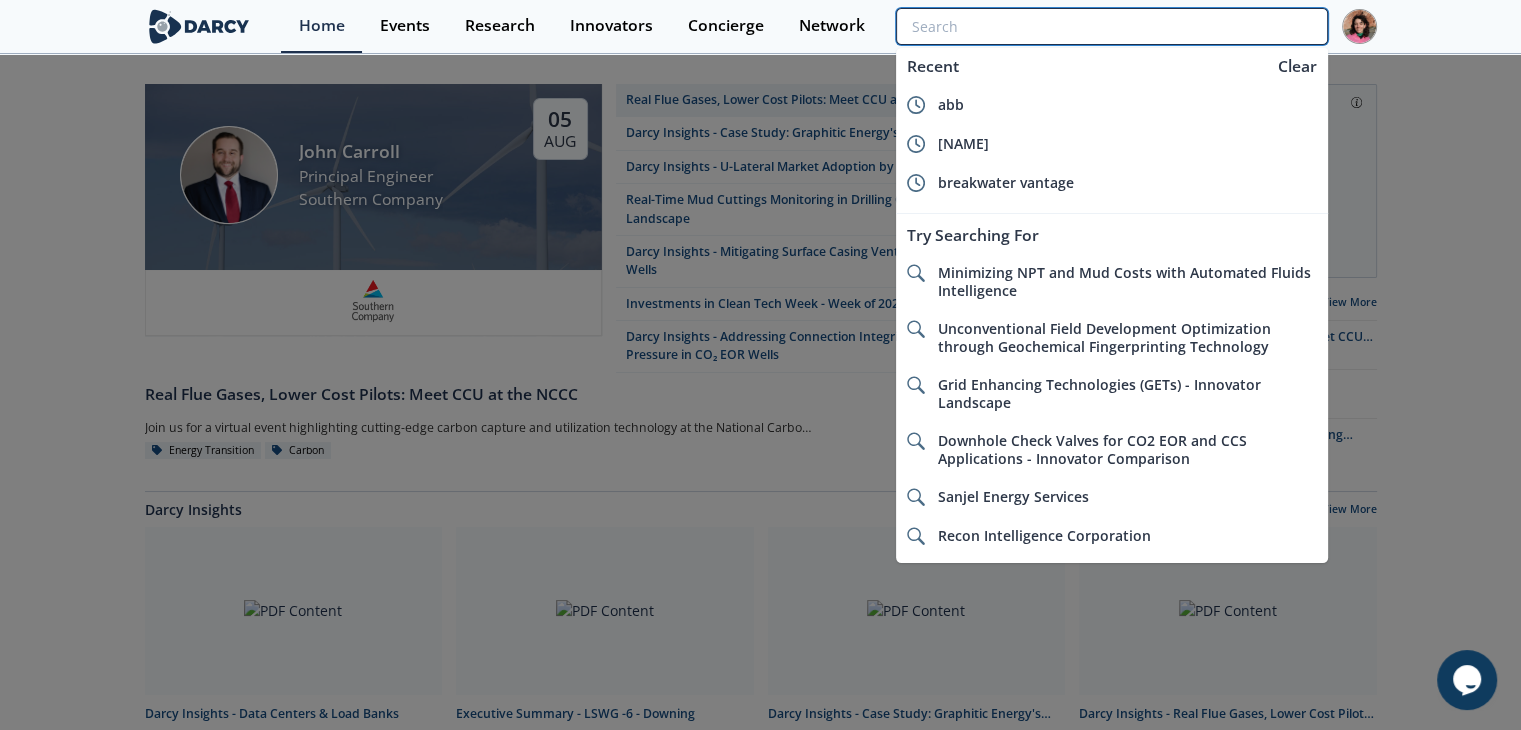click at bounding box center (1111, 26) 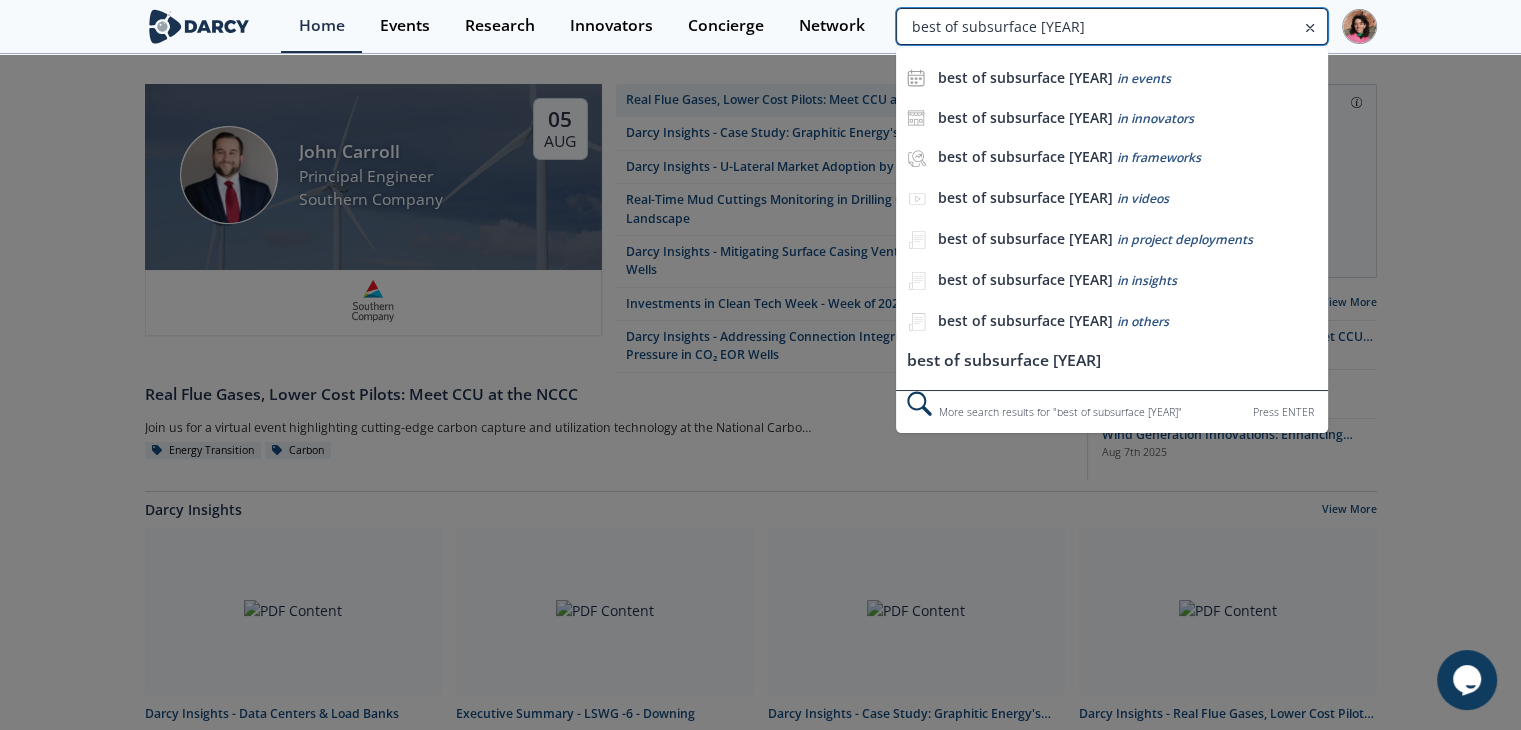 type on "best of subsurface [YEAR]" 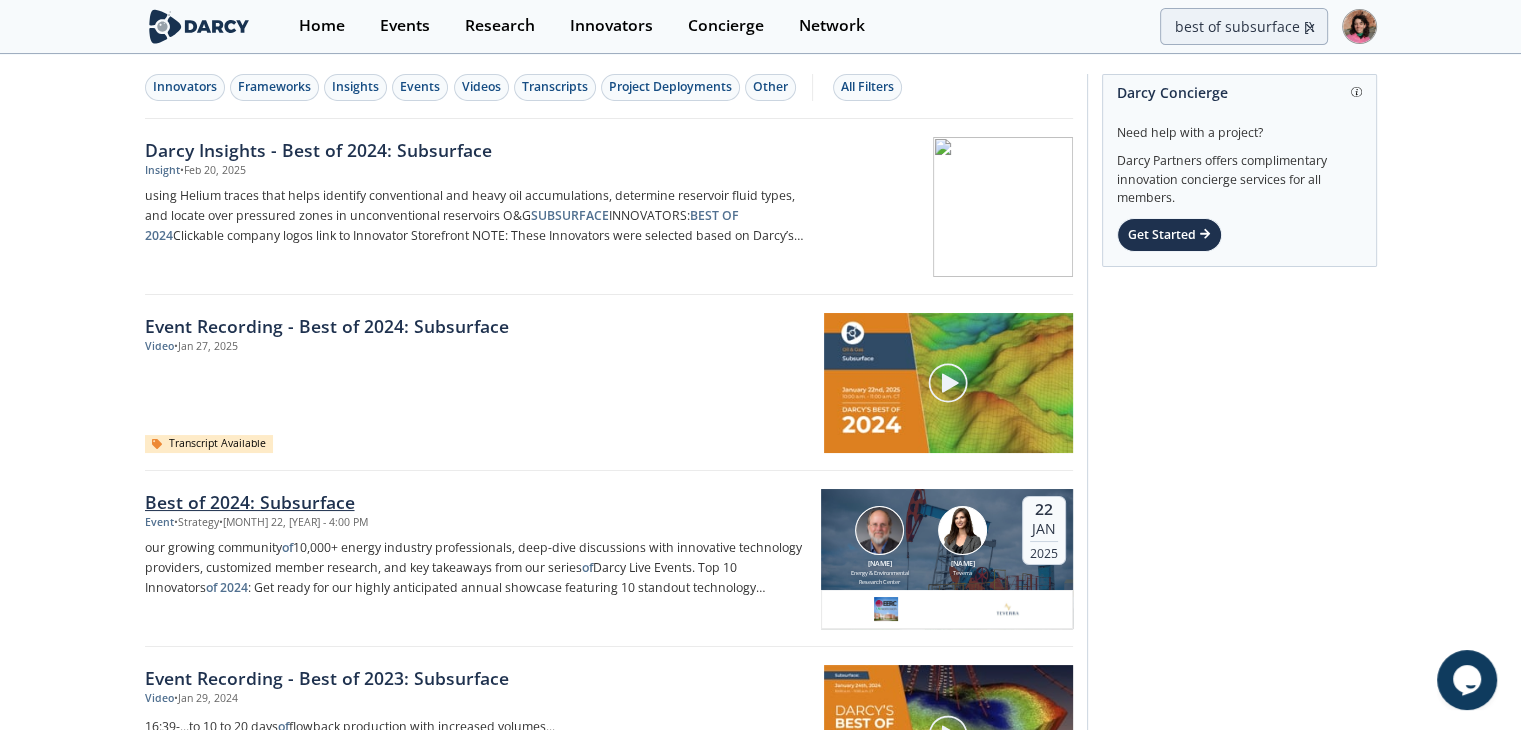 click on "Event
•  Strategy  •  [MONTH] 22, [YEAR] - 4:00 PM" at bounding box center [476, 523] 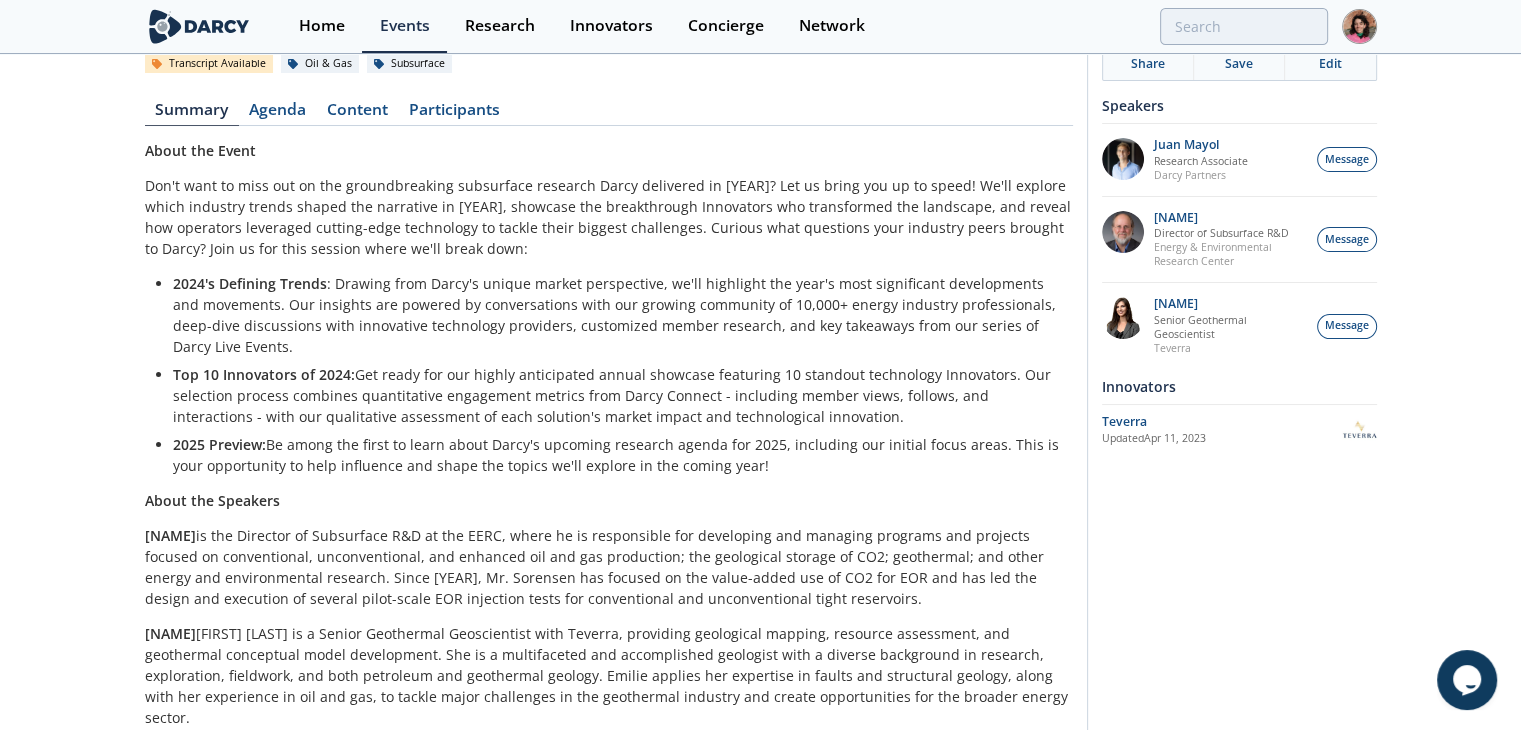 scroll, scrollTop: 0, scrollLeft: 0, axis: both 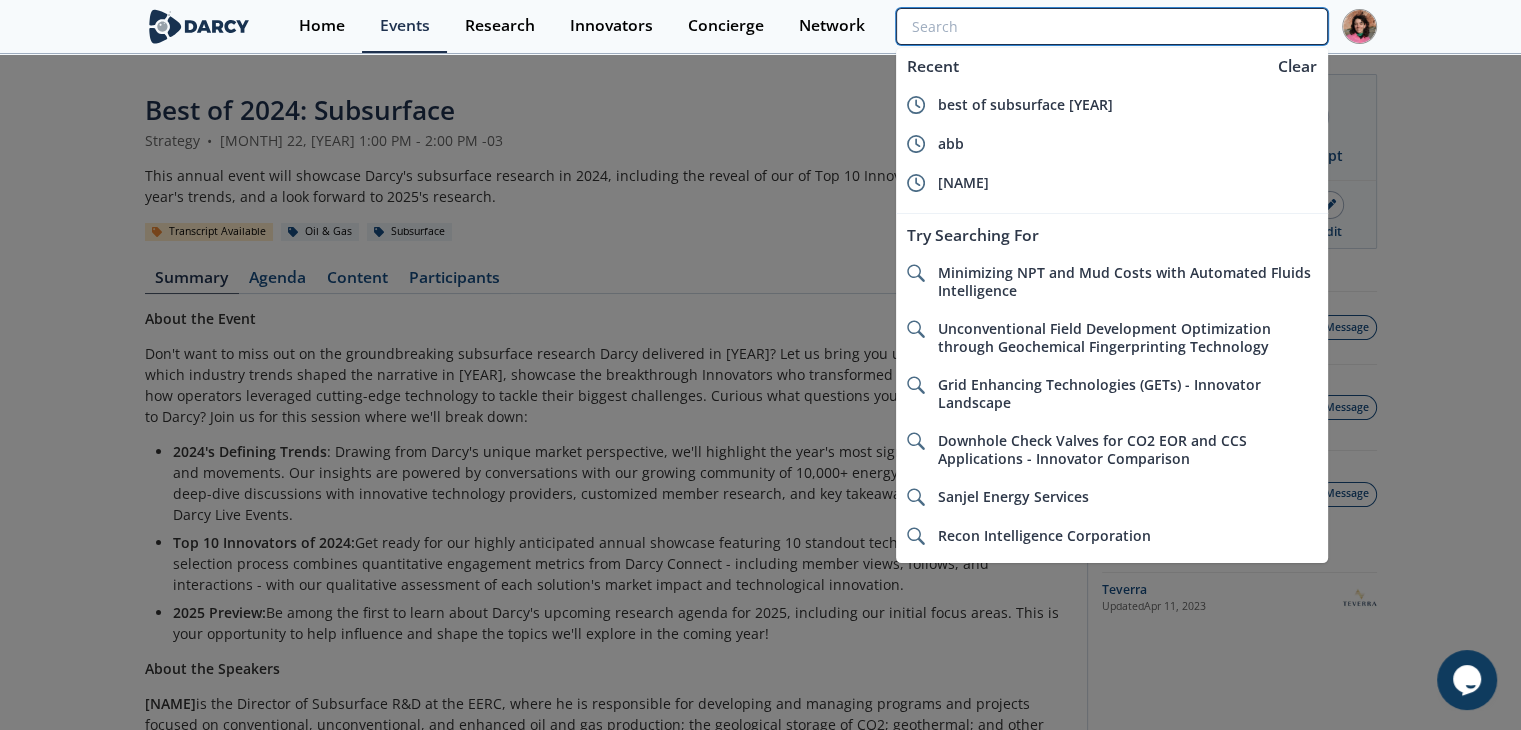click at bounding box center [1111, 26] 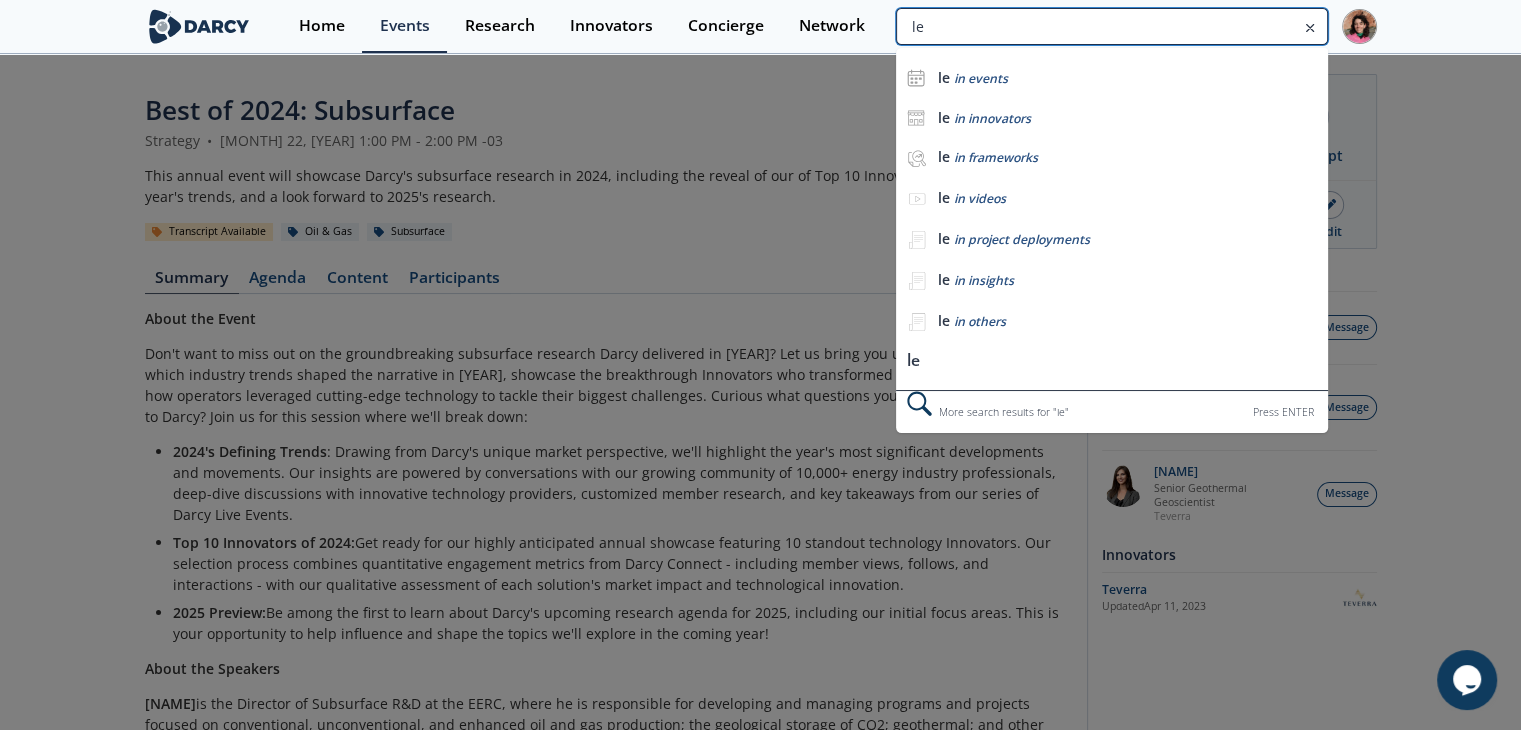 type on "l" 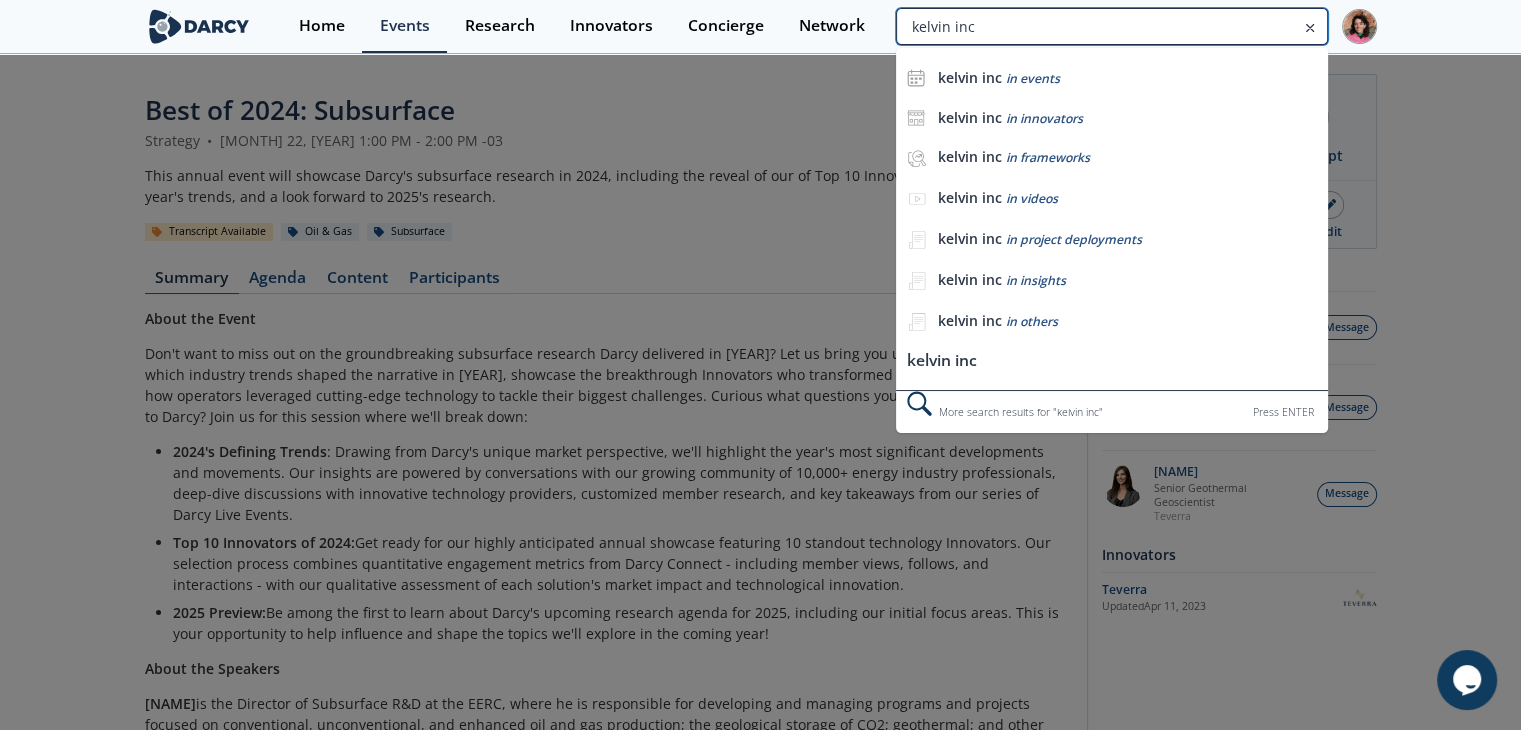 type on "kelvin inc" 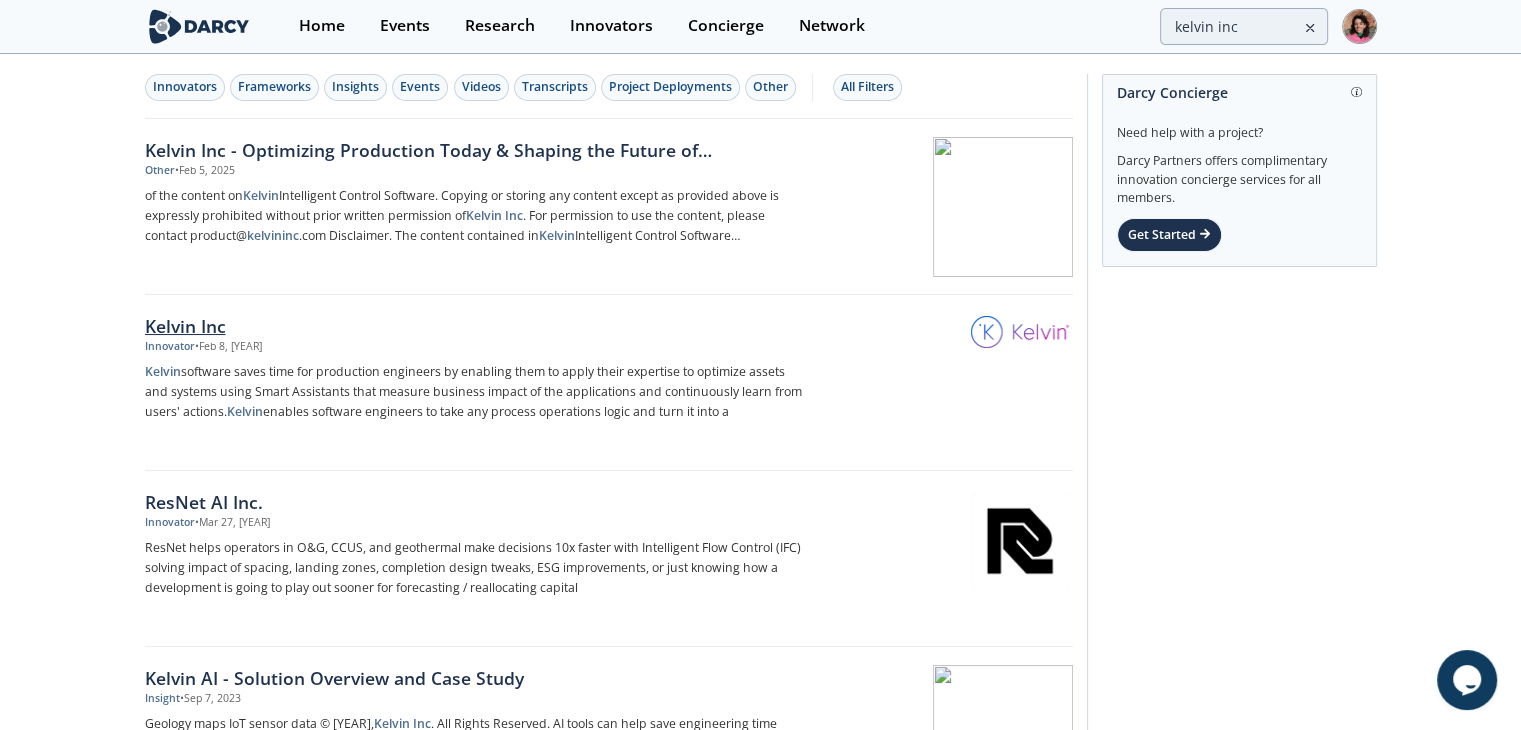 click on "Kelvin  software saves time for production engineers by enabling them to apply their expertise to optimize assets and systems using Smart Assistants that measure business impact of the applications and continuously learn from users' actions.
Kelvin  enables software engineers to take any process operations logic and turn it into a" at bounding box center [476, 392] 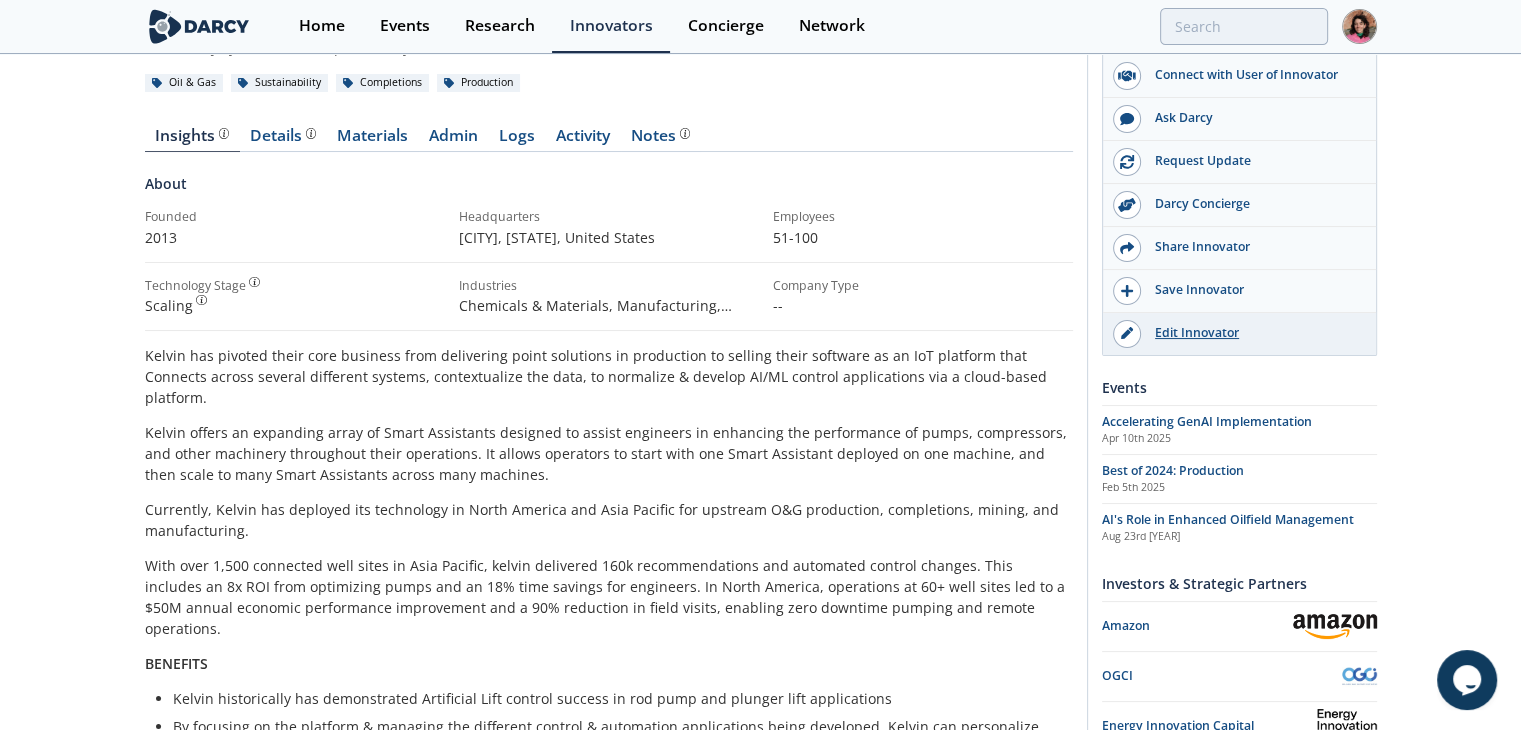scroll, scrollTop: 143, scrollLeft: 0, axis: vertical 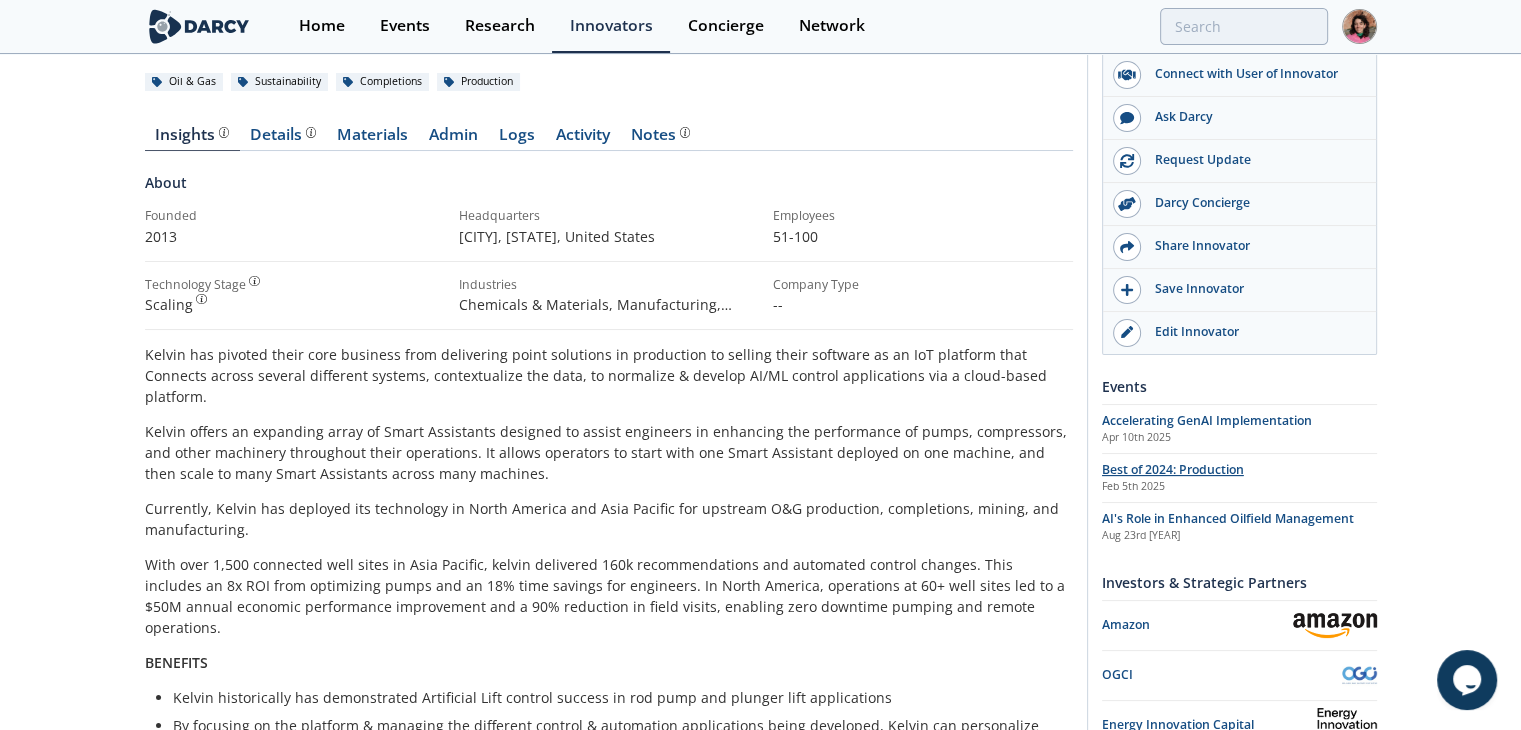 click on "Best of 2024: Production" at bounding box center [1173, 469] 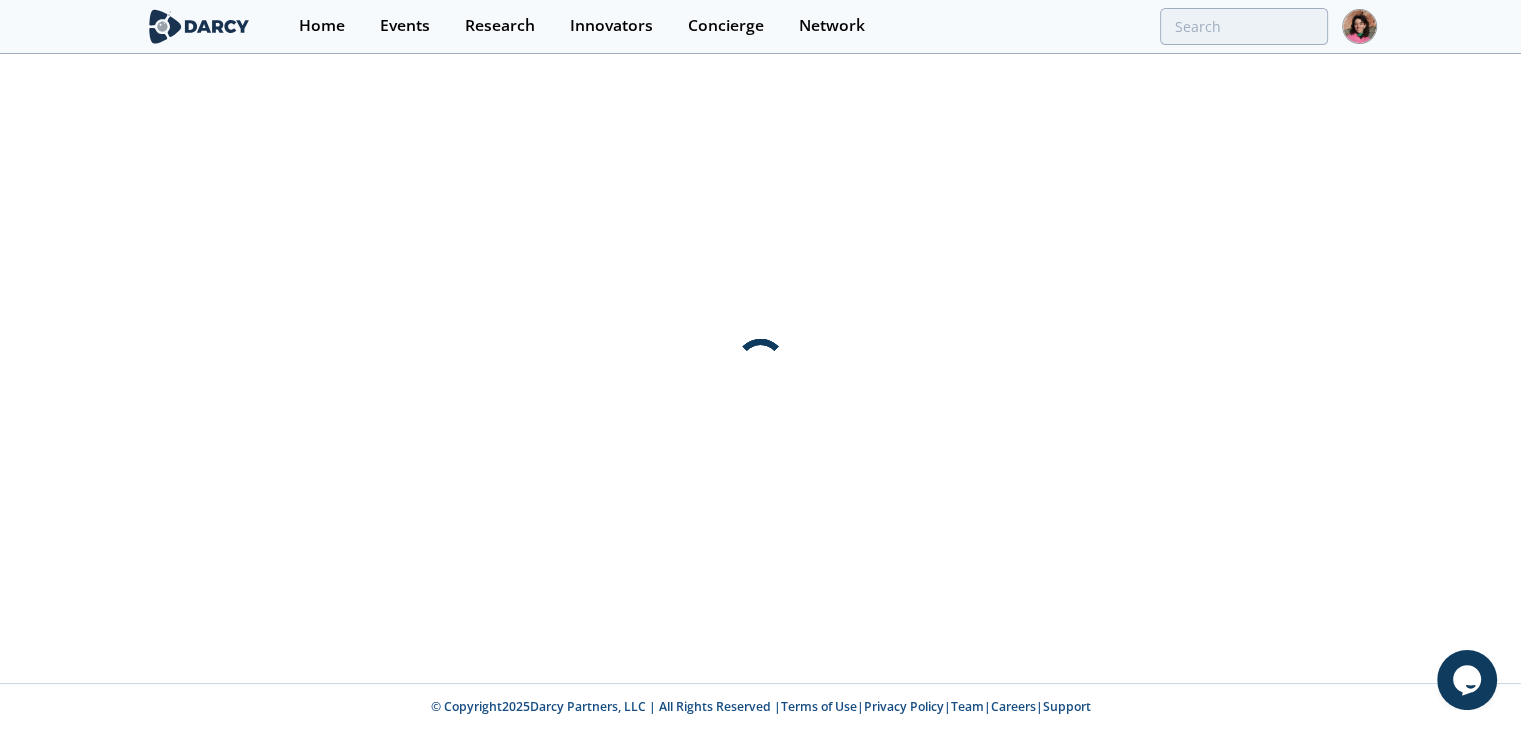 scroll, scrollTop: 0, scrollLeft: 0, axis: both 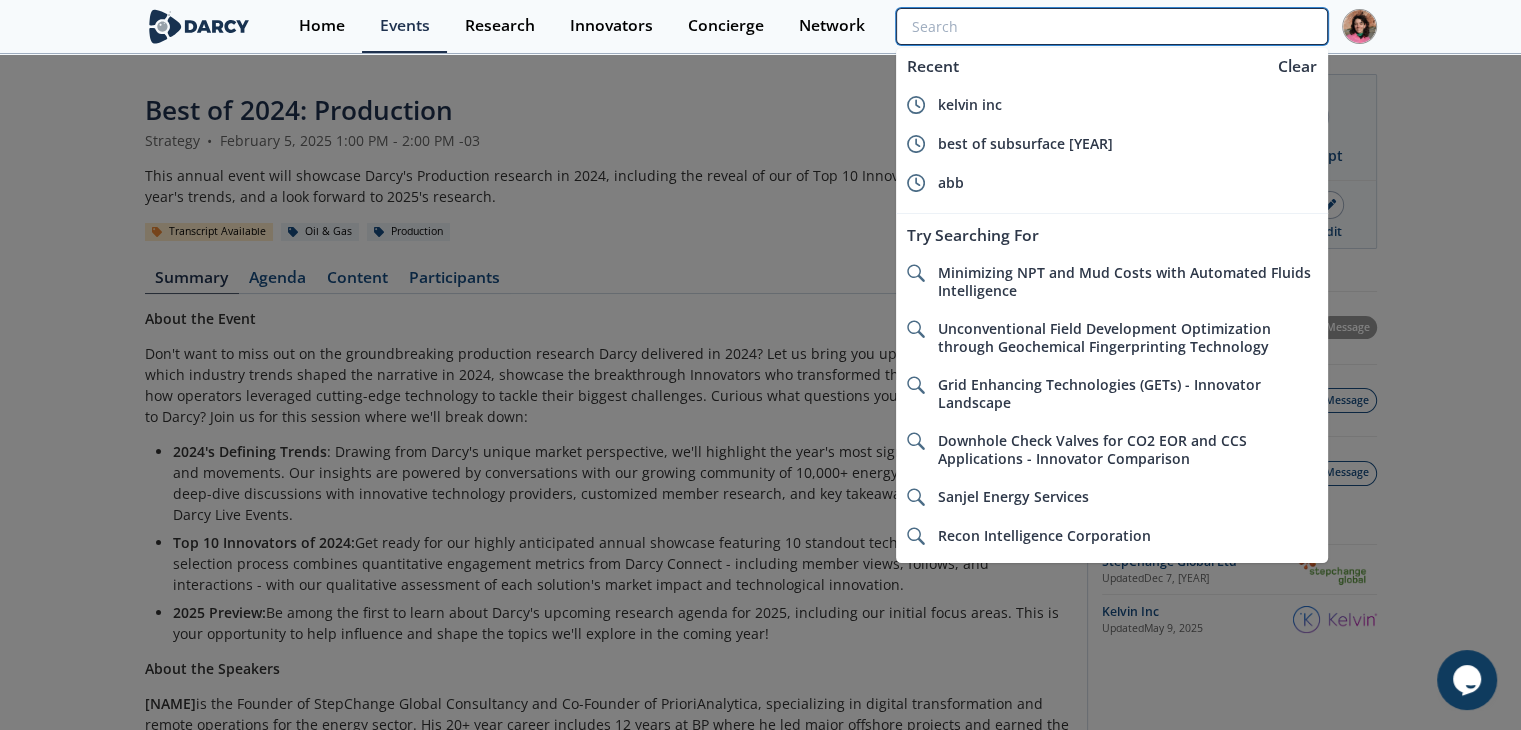 click at bounding box center [1111, 26] 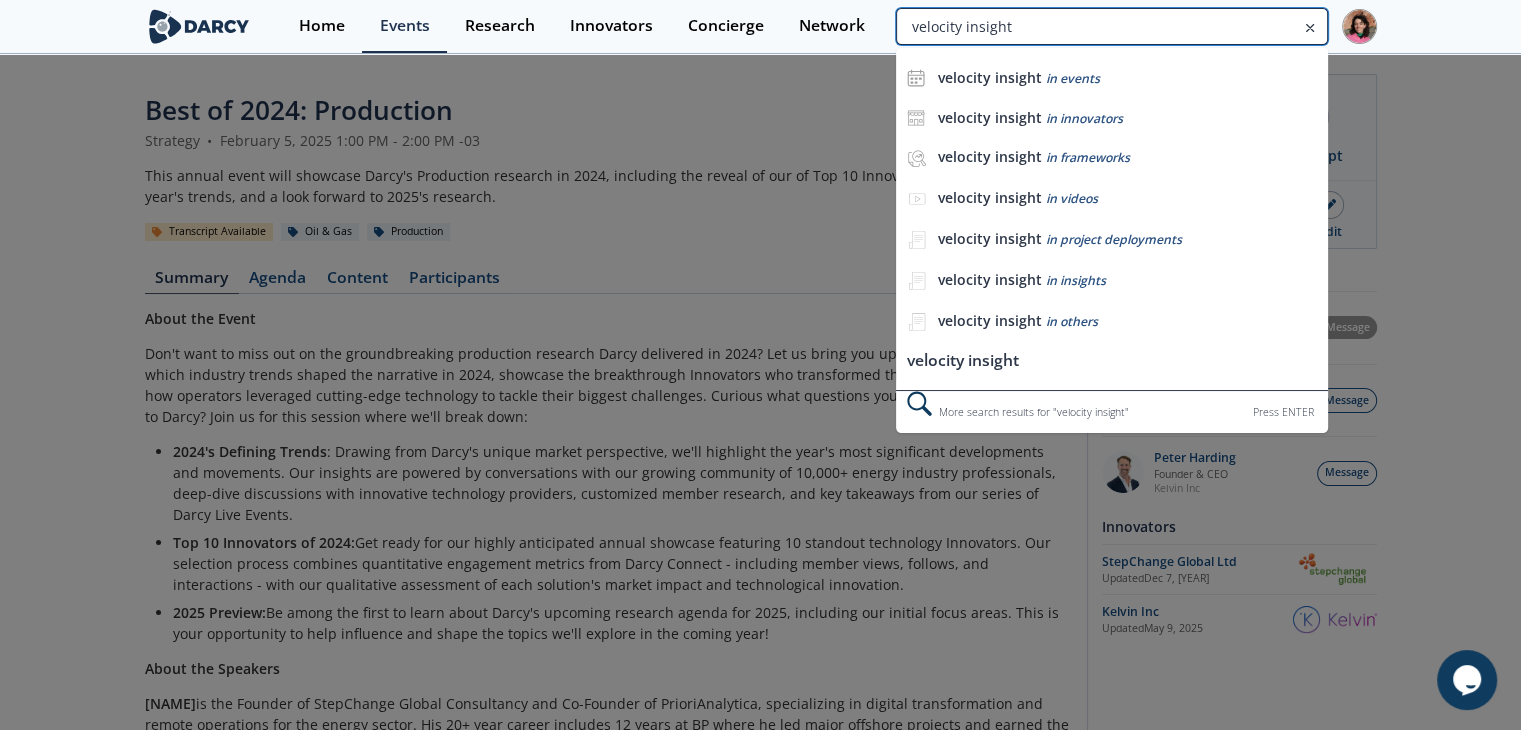 type on "velocity insight" 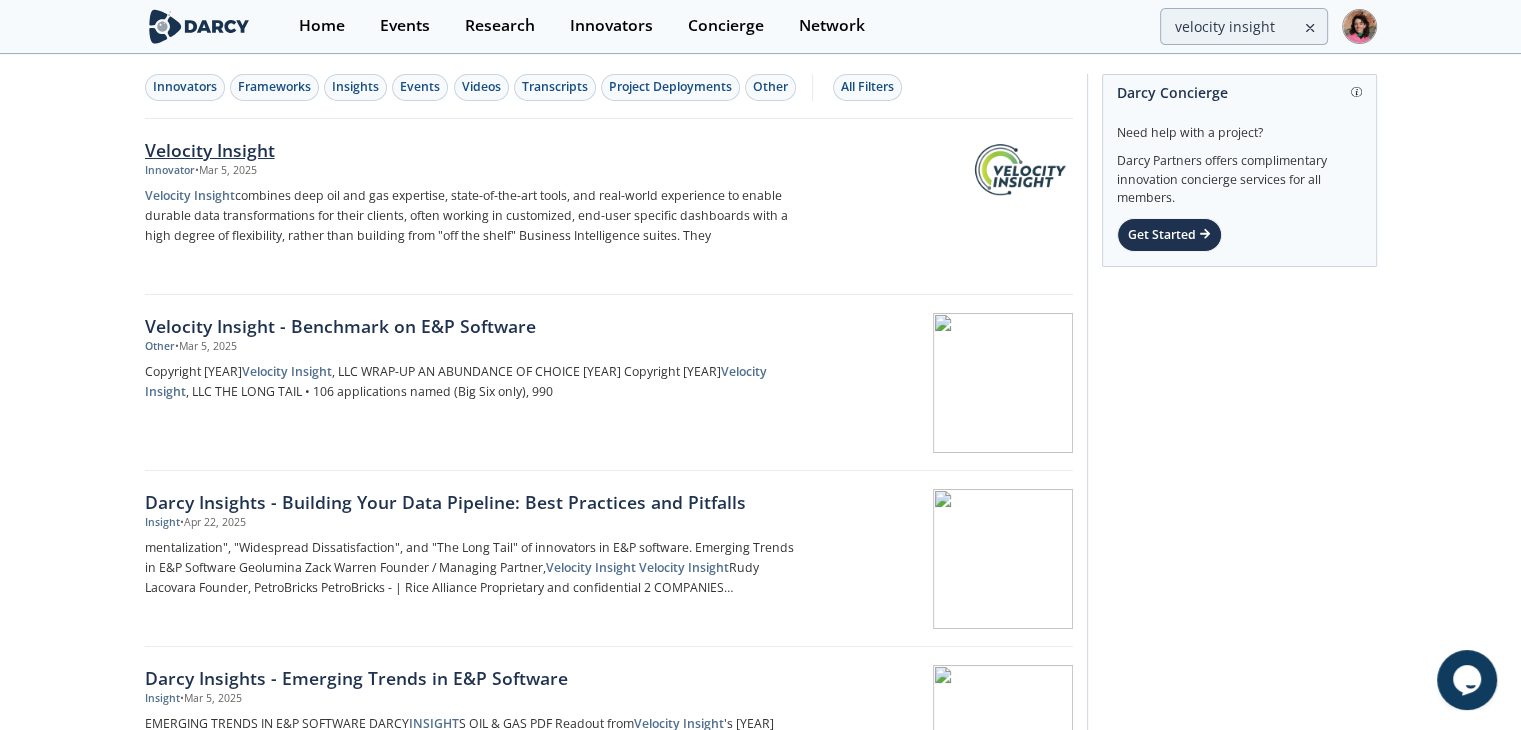 click on "Velocity   Insight  combines deep oil and gas expertise, state-of-the-art tools, and real-world experience to enable durable data transformations for their clients, often working in customized, end-user specific dashboards with a high degree of flexibility, rather than building from "off the shelf" Business Intelligence suites.
They" at bounding box center (476, 216) 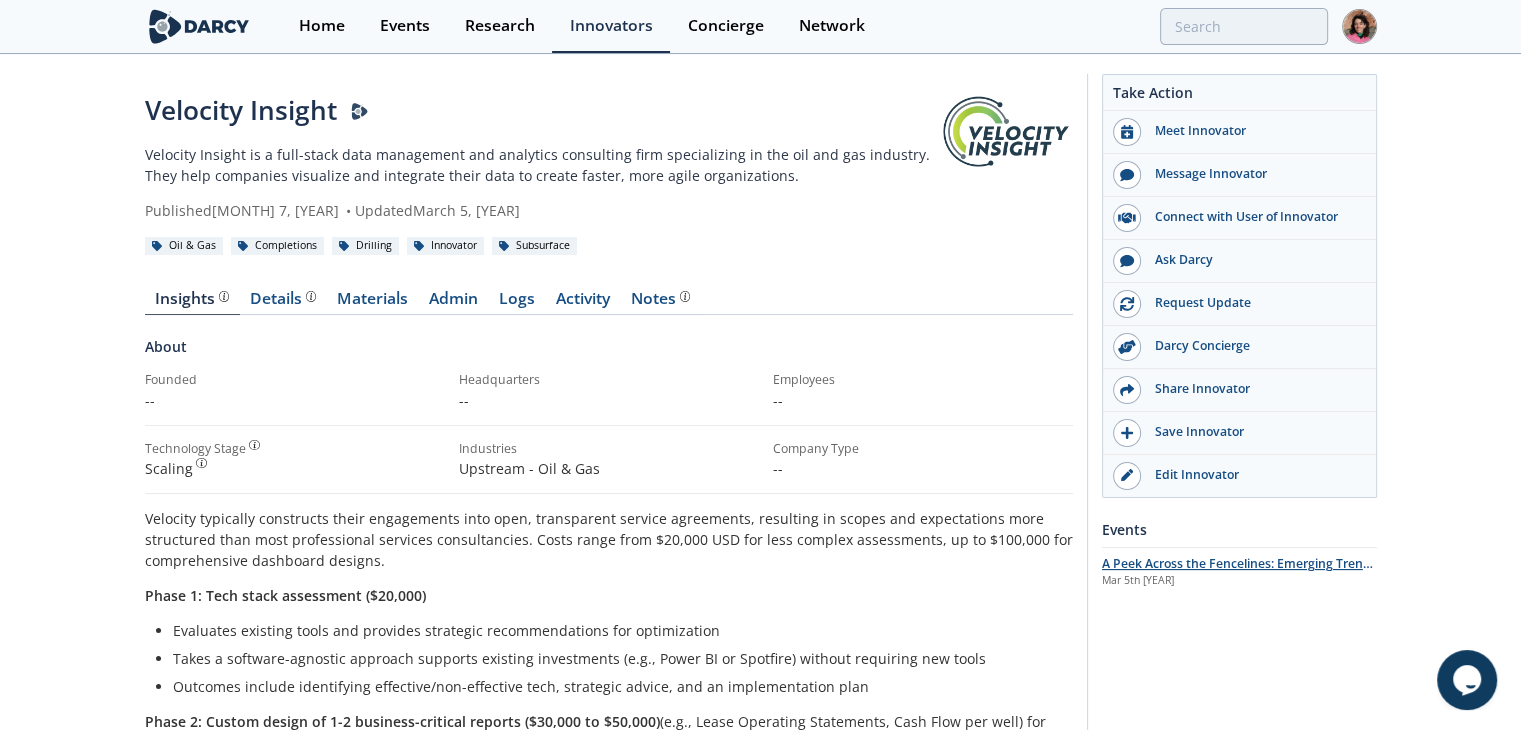click on "A Peek Across the Fencelines: Emerging Trends in E&P Software" at bounding box center (1239, 572) 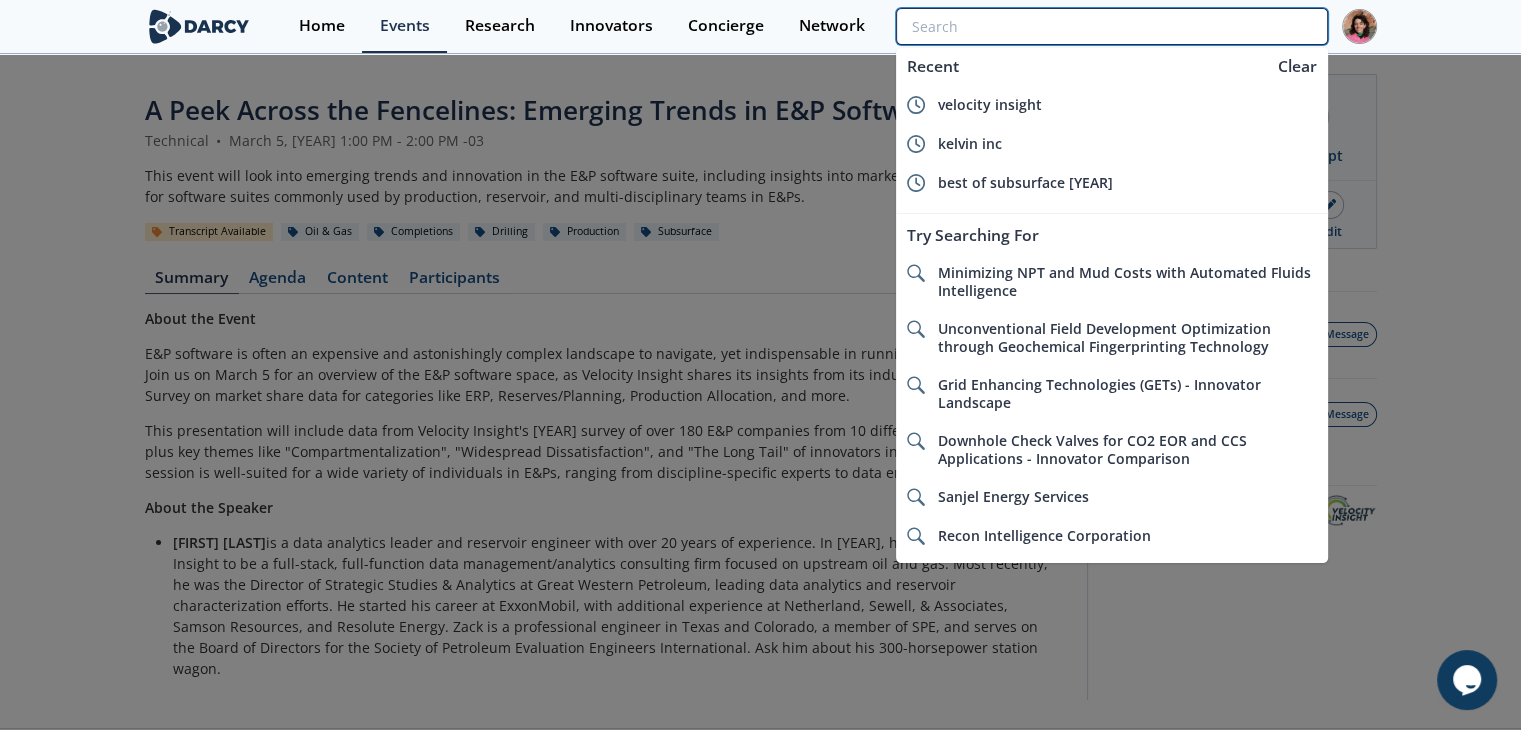 click at bounding box center (1111, 26) 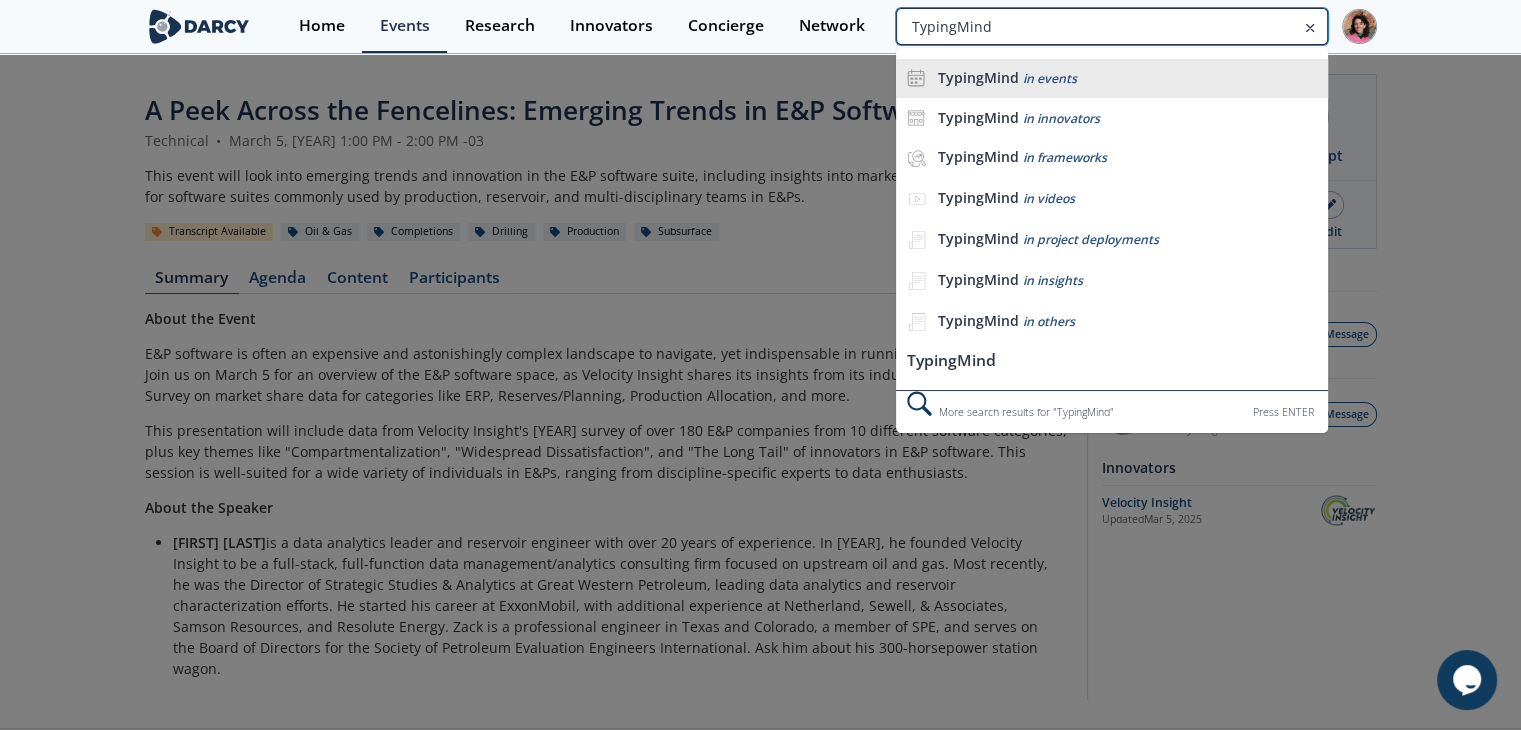 type on "TypingMind" 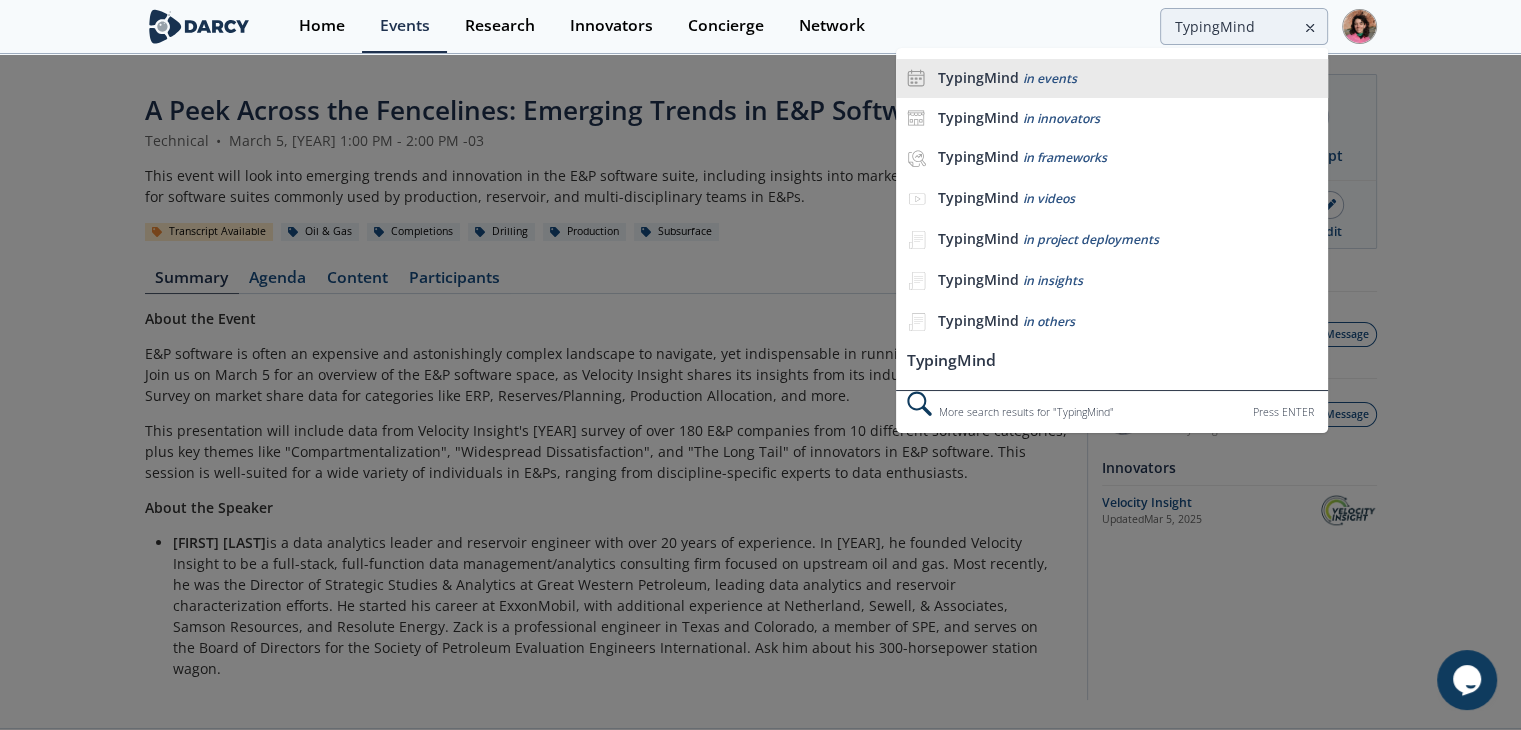 click on "TypingMind
in events" at bounding box center (1111, 79) 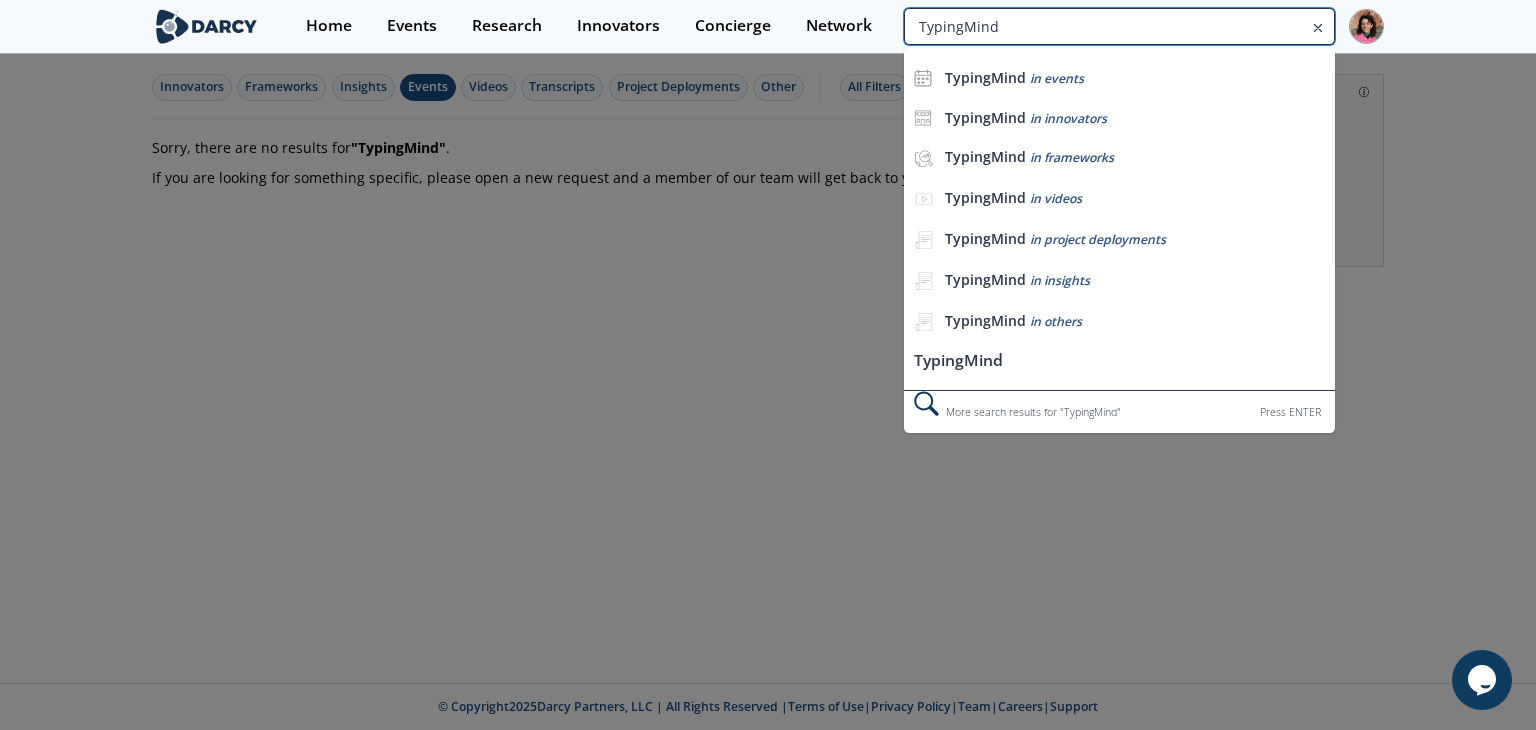click on "TypingMind" at bounding box center (1119, 26) 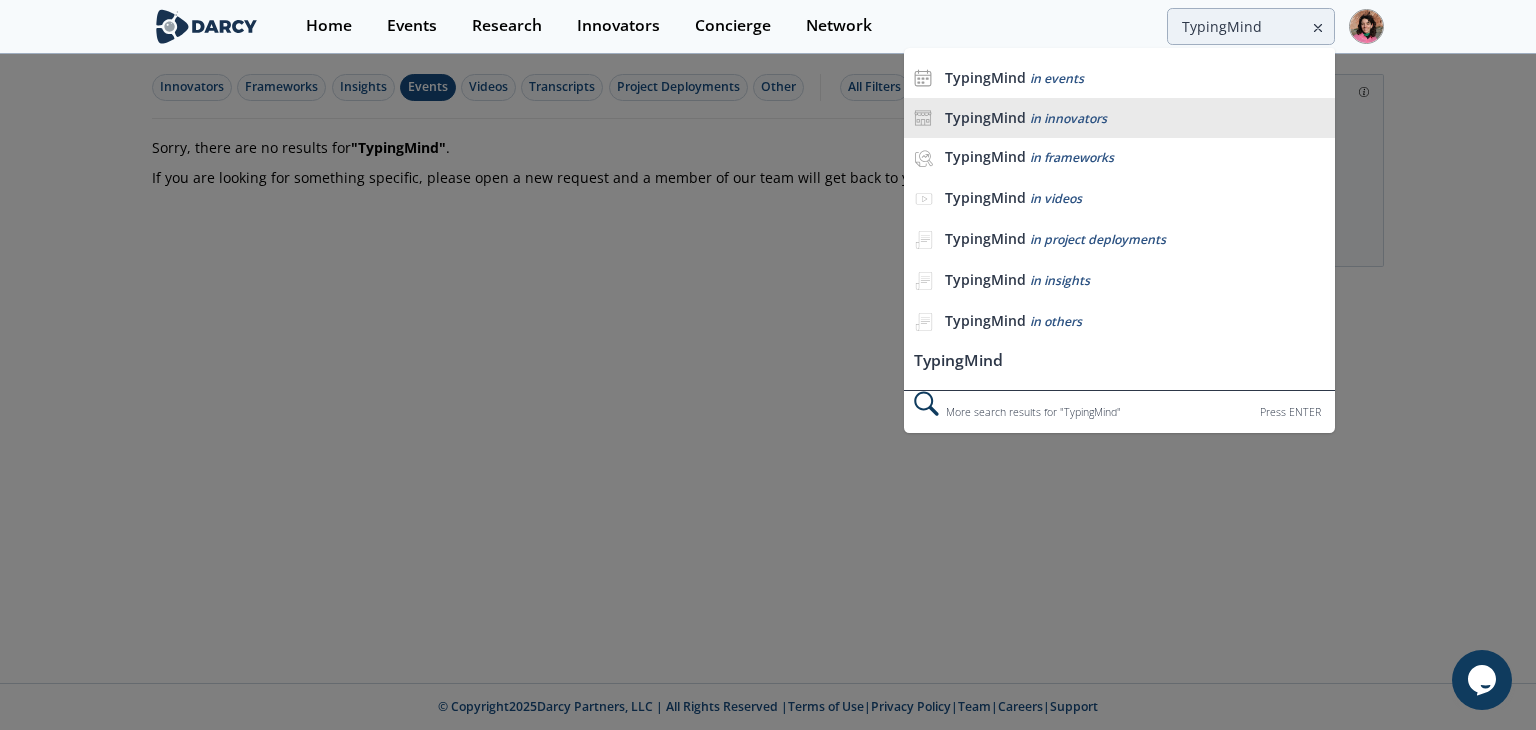 click on "TypingMind" at bounding box center [985, 117] 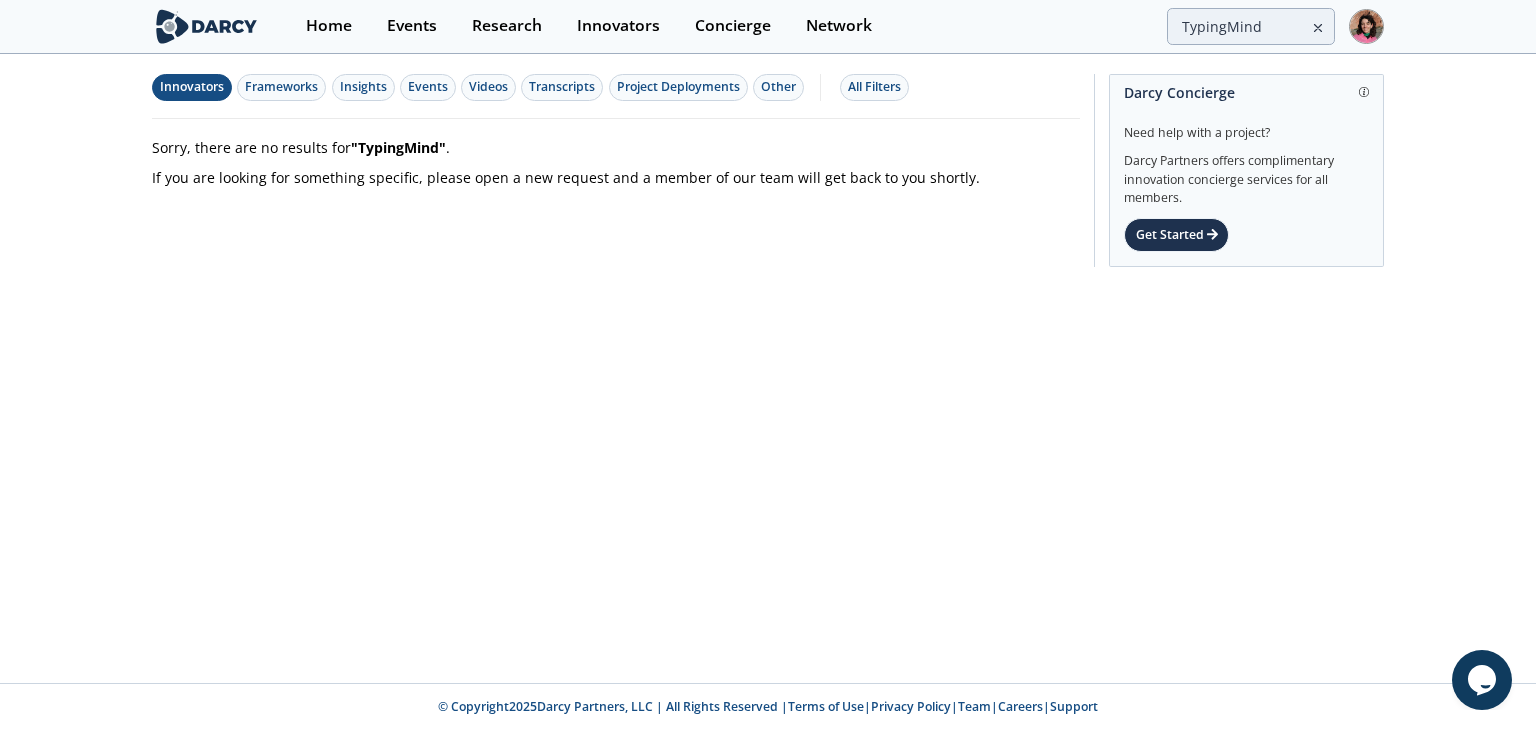 click on "Innovators" at bounding box center (192, 87) 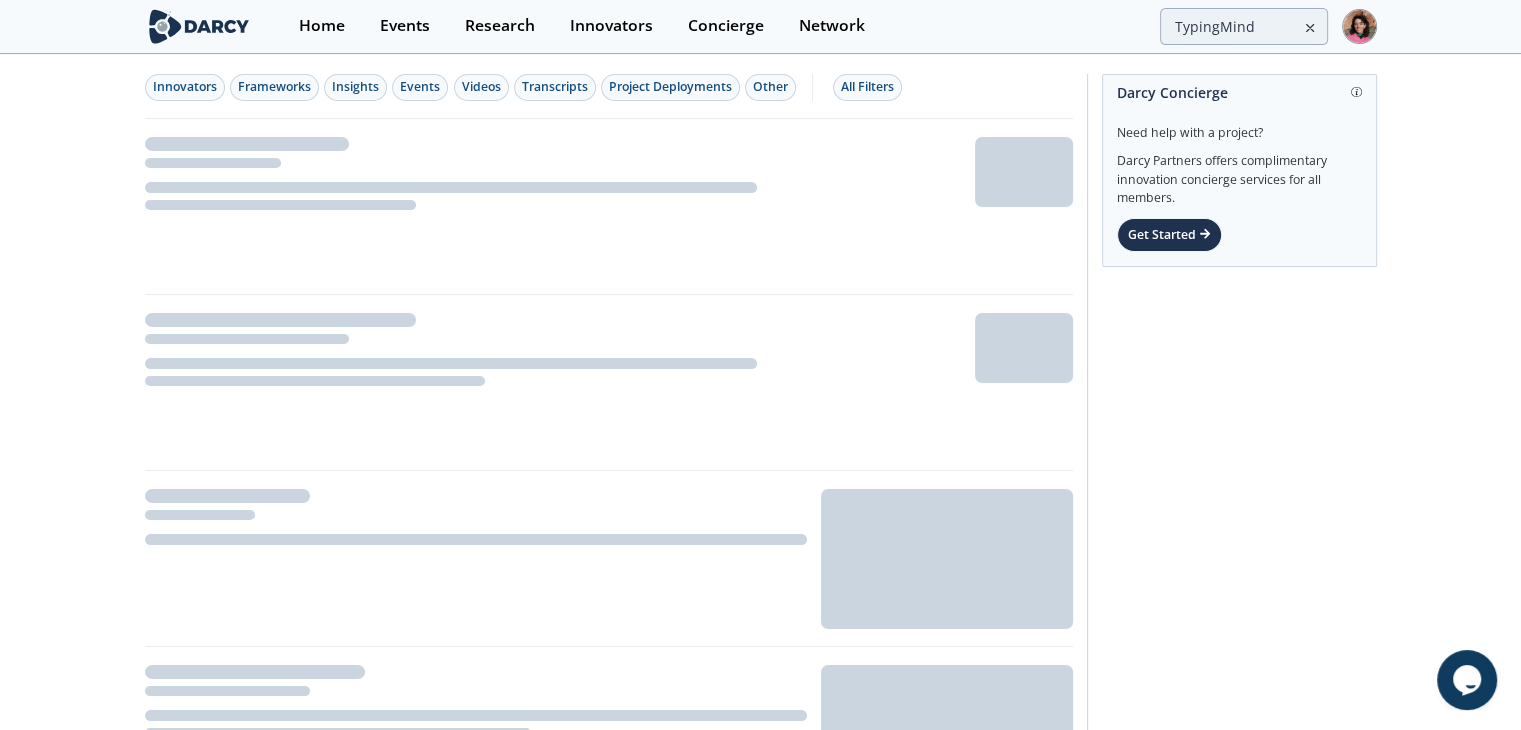 click on "Innovators" at bounding box center [185, 87] 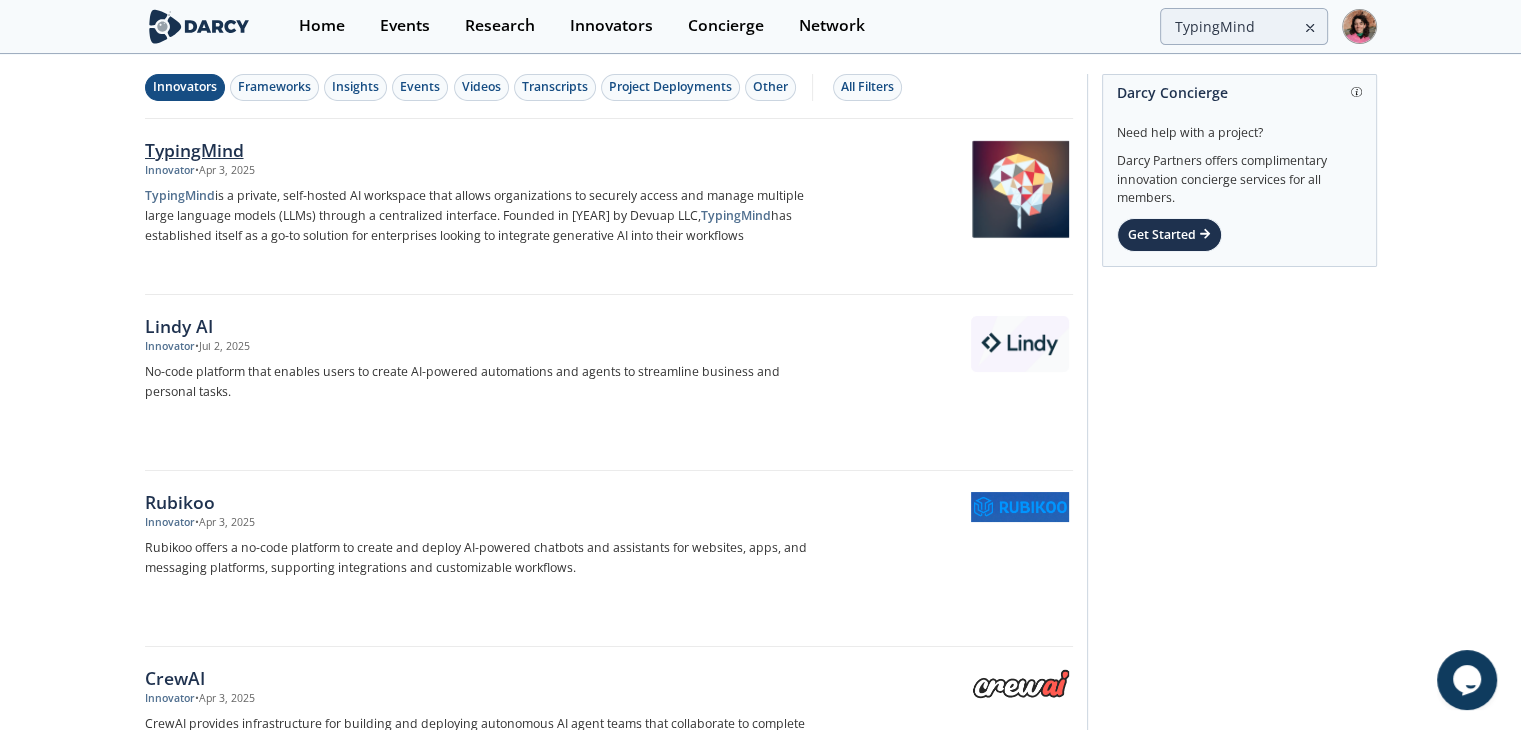 click on "•  Apr 3, [YEAR]" at bounding box center (225, 171) 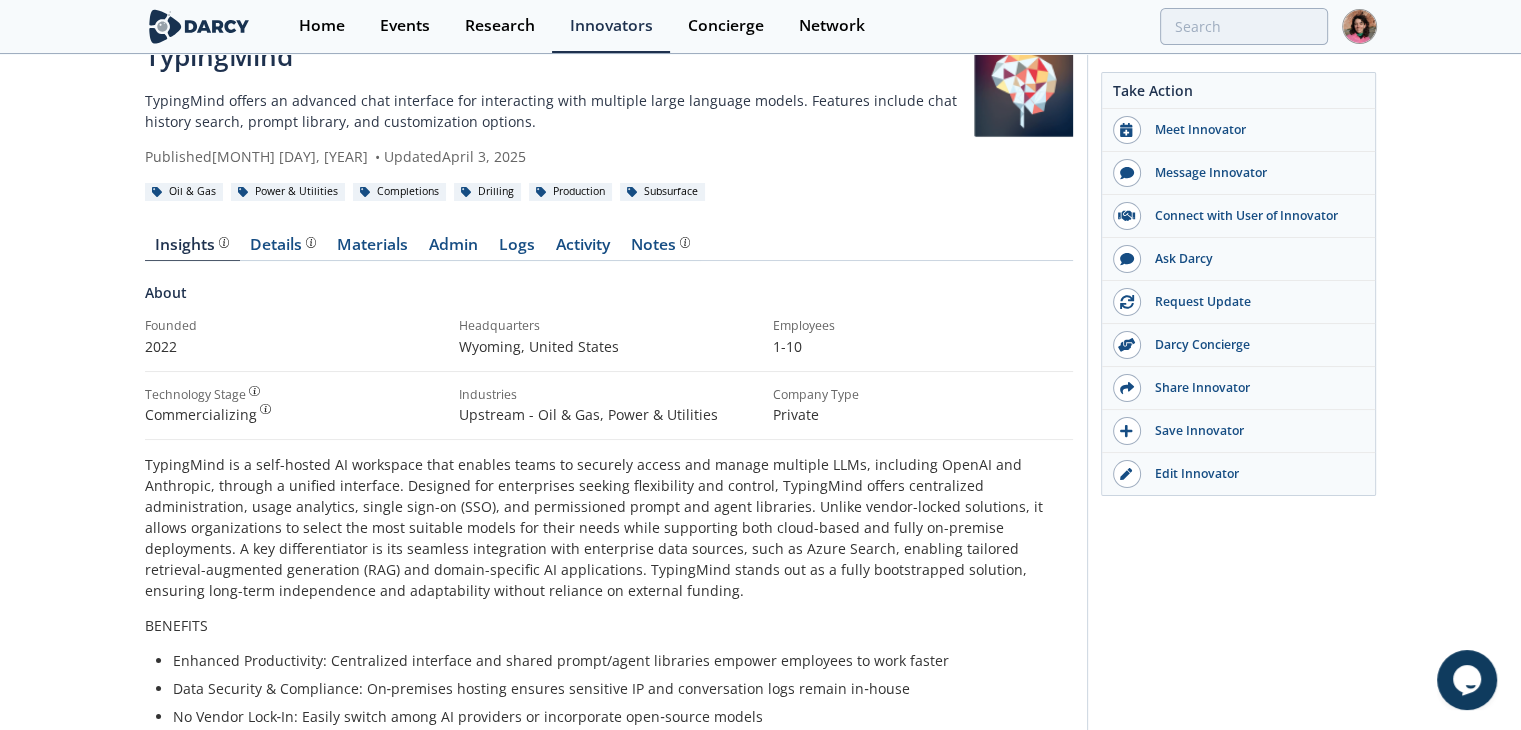 scroll, scrollTop: 0, scrollLeft: 0, axis: both 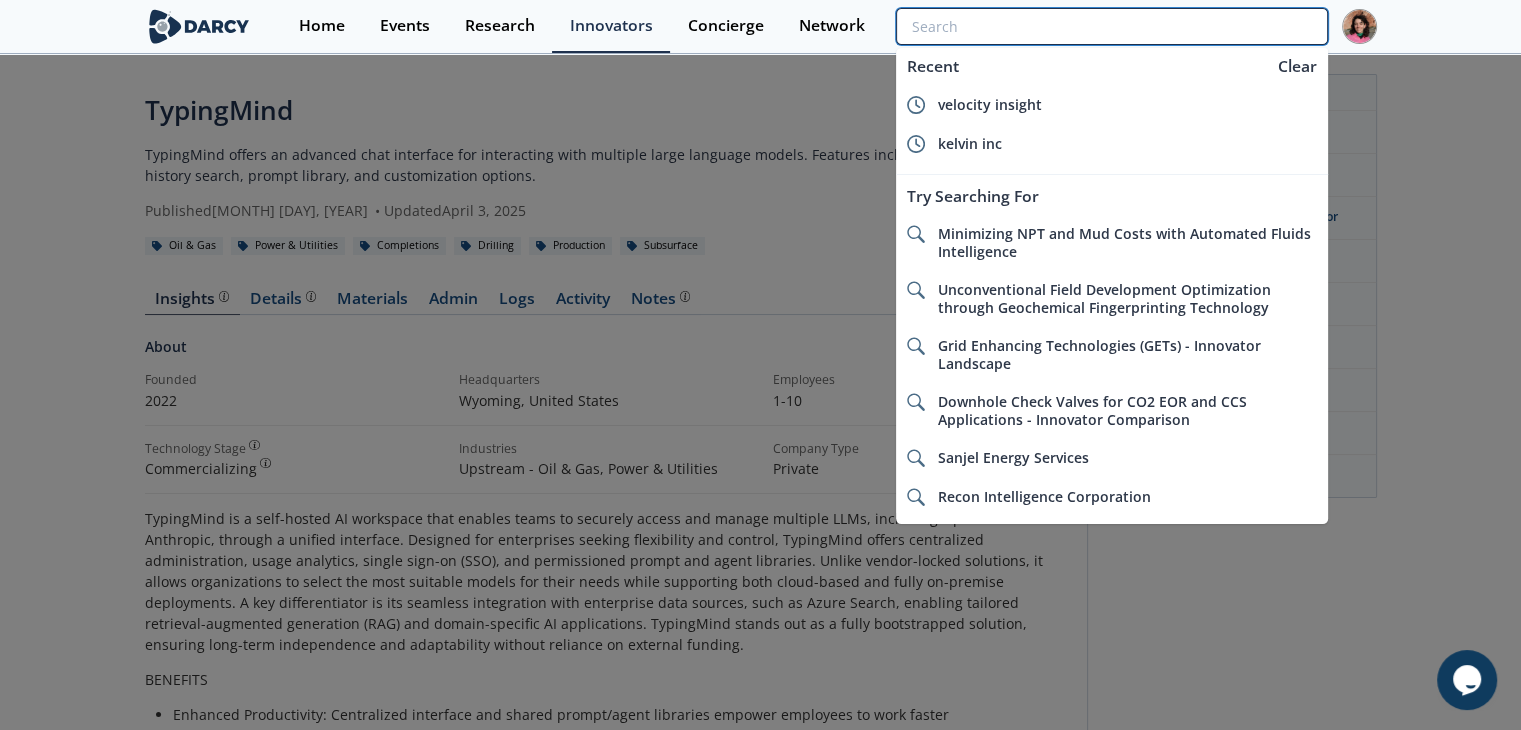 click at bounding box center (1111, 26) 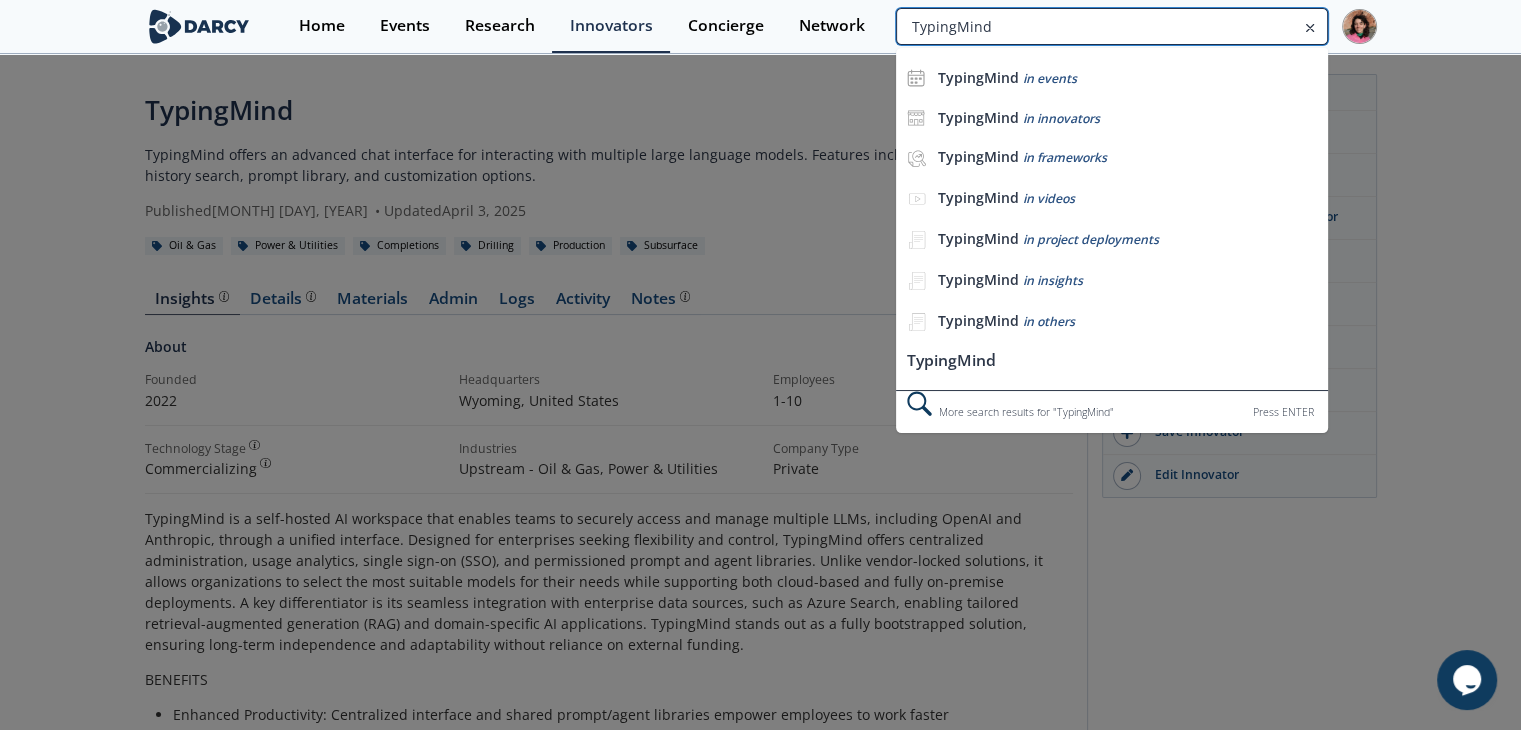 type on "TypingMind" 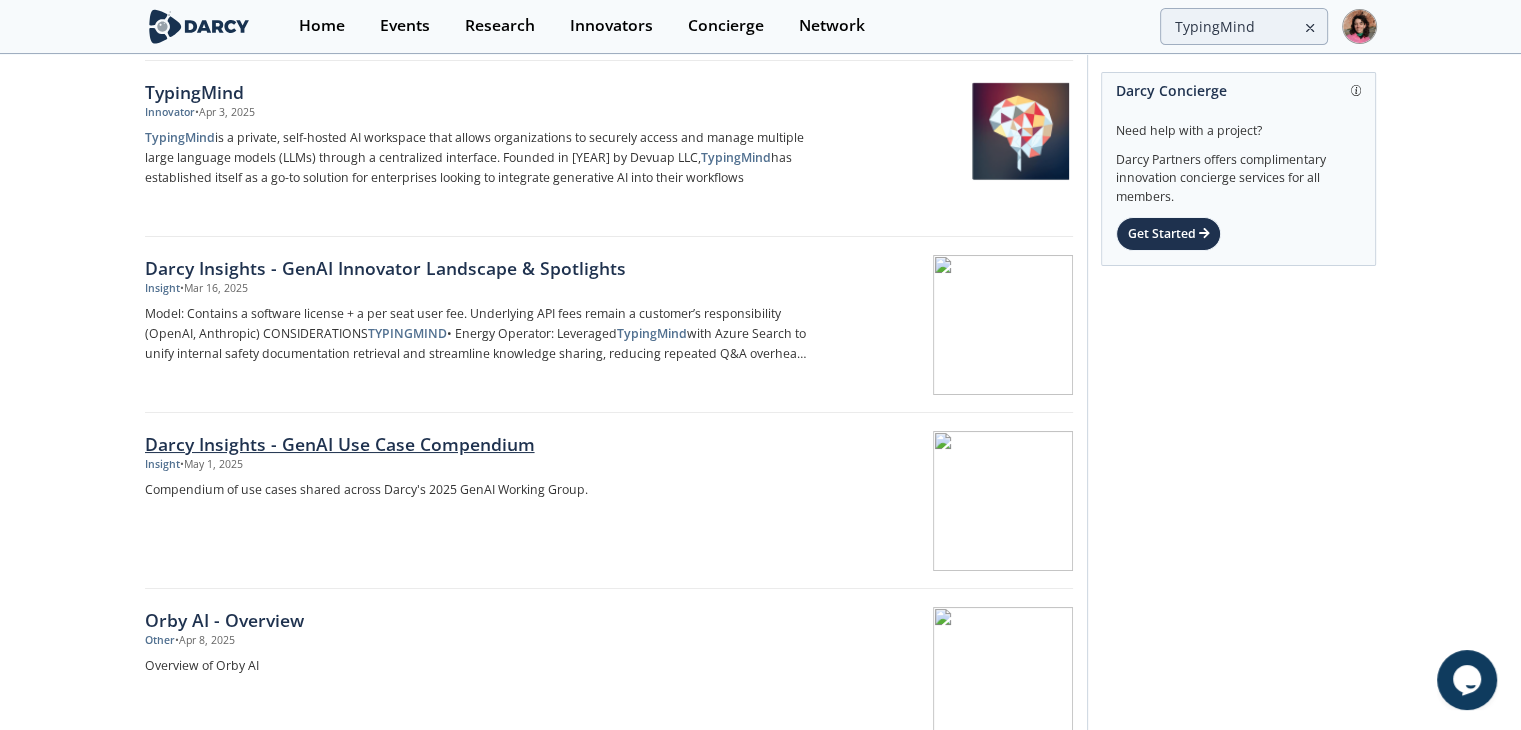 scroll, scrollTop: 59, scrollLeft: 0, axis: vertical 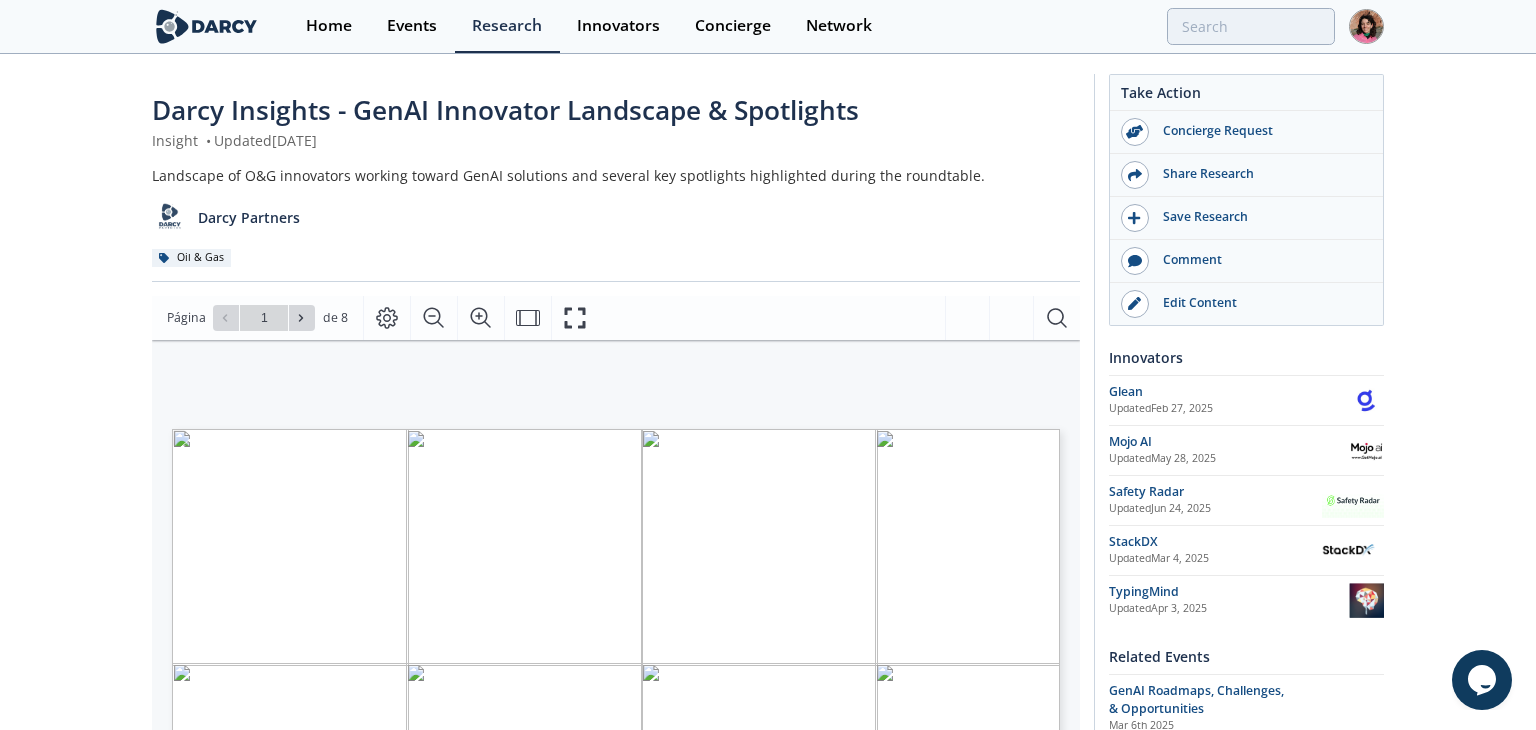 type on "2" 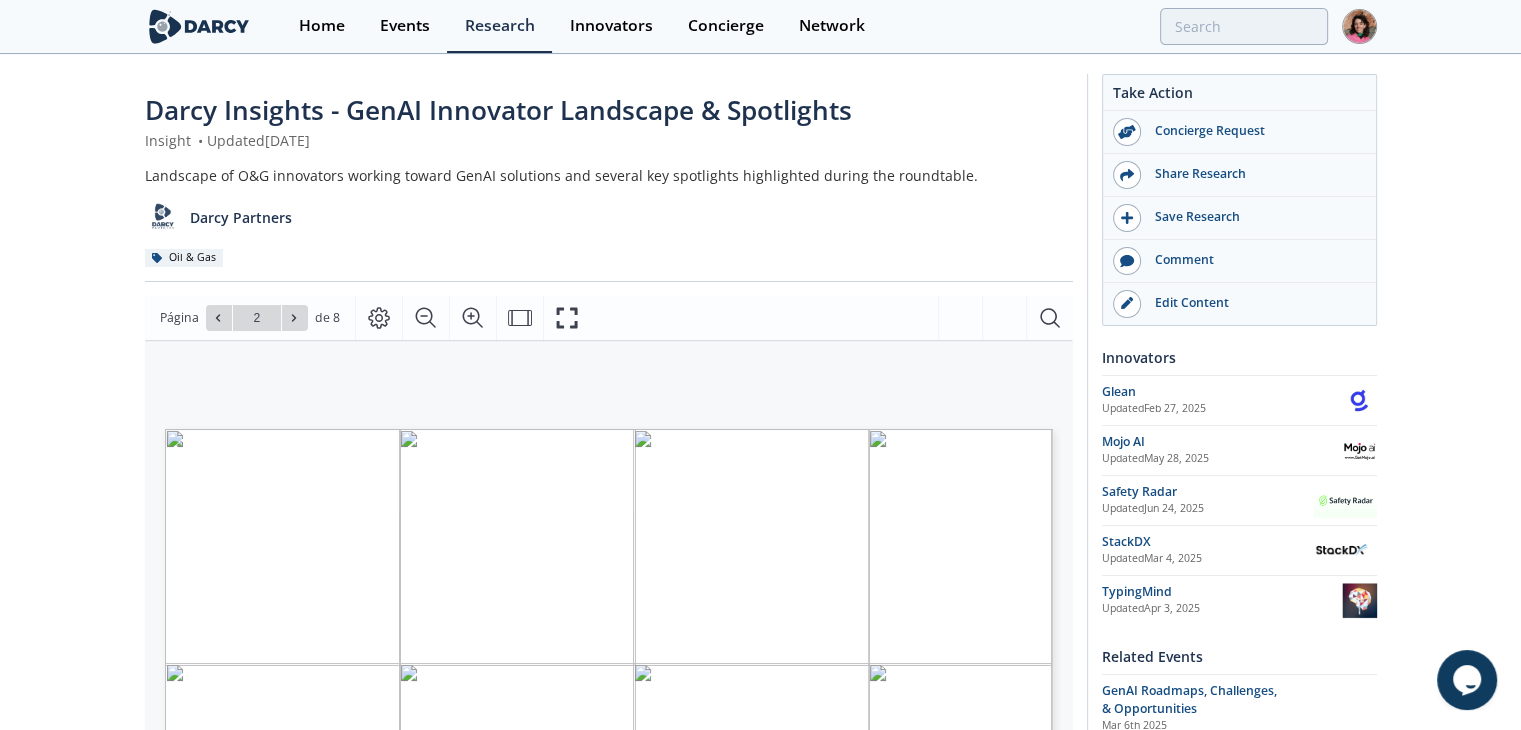 scroll, scrollTop: 0, scrollLeft: 0, axis: both 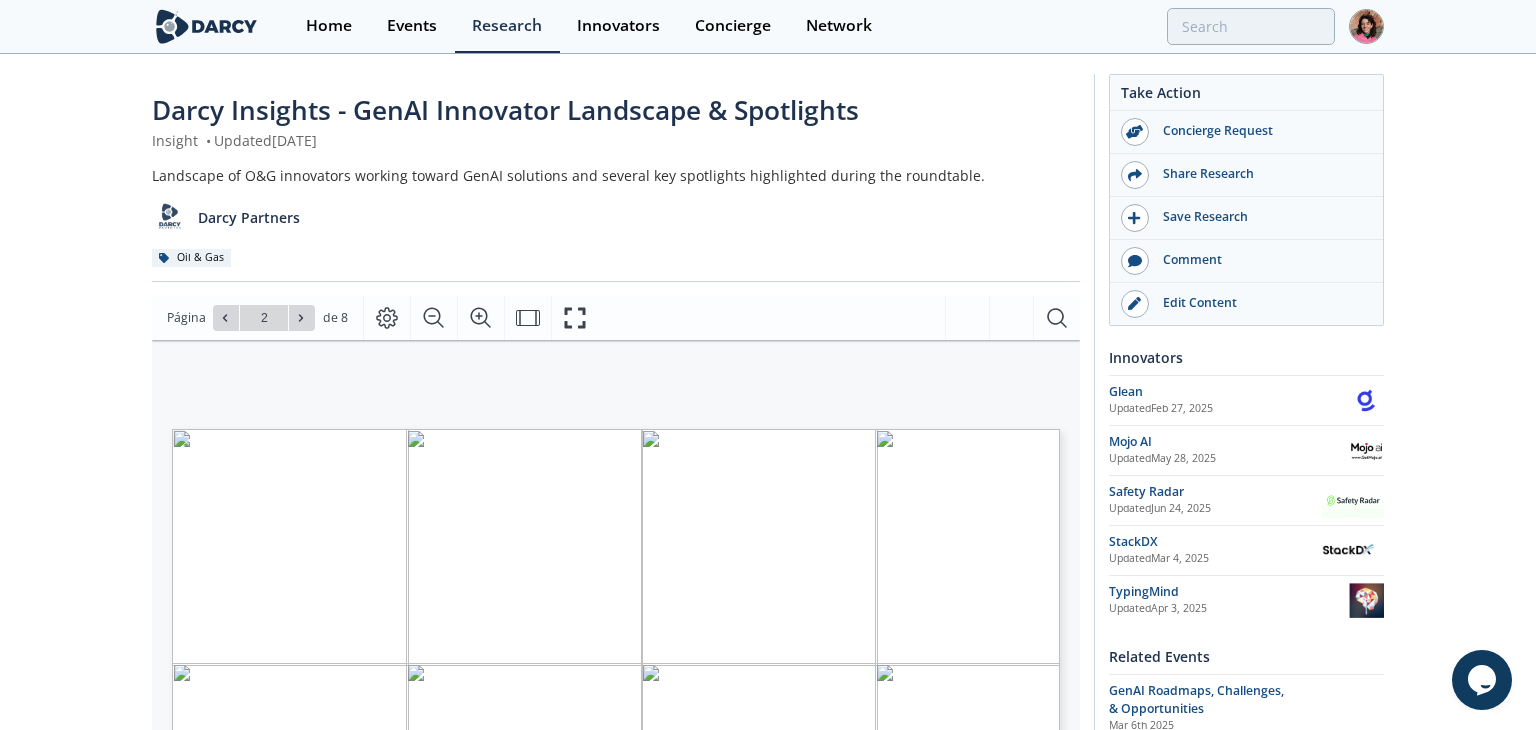 type on "1" 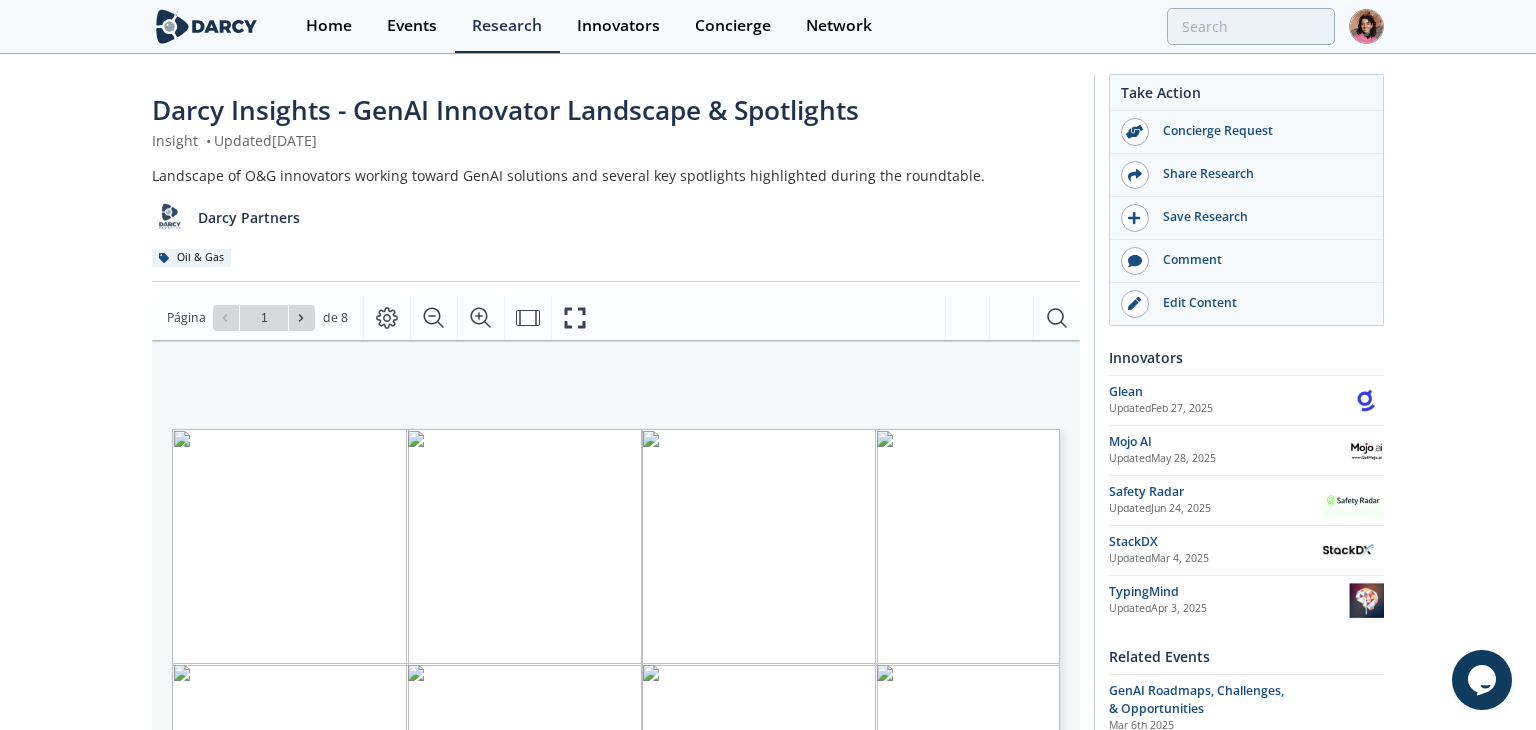 click on "GENERATIVE AI WORKING GROUP
INNOVATOR LANDSCAPE &
INNOVATOR SPOTLIGHTS Proprietary and confidential" at bounding box center (582, 660) 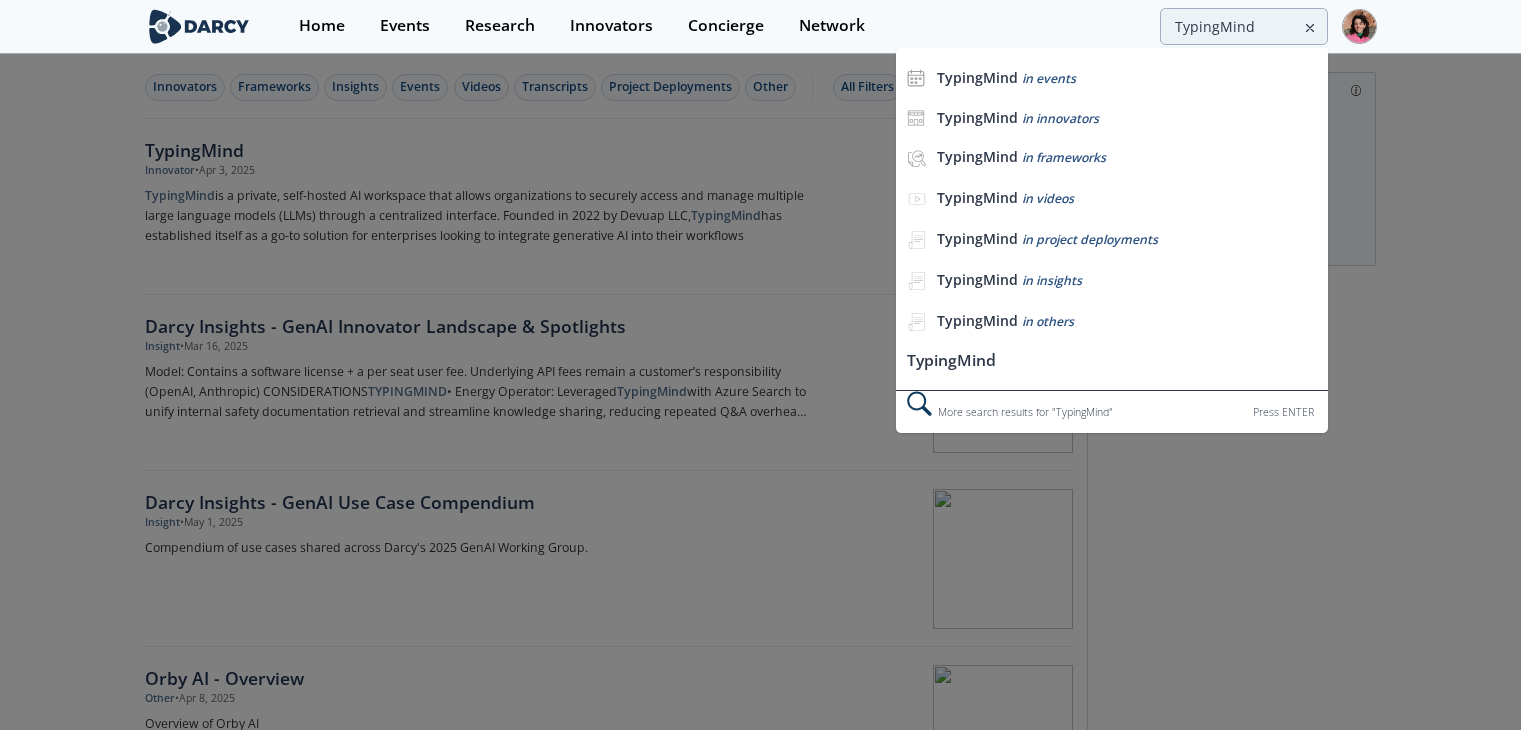 scroll, scrollTop: 568, scrollLeft: 0, axis: vertical 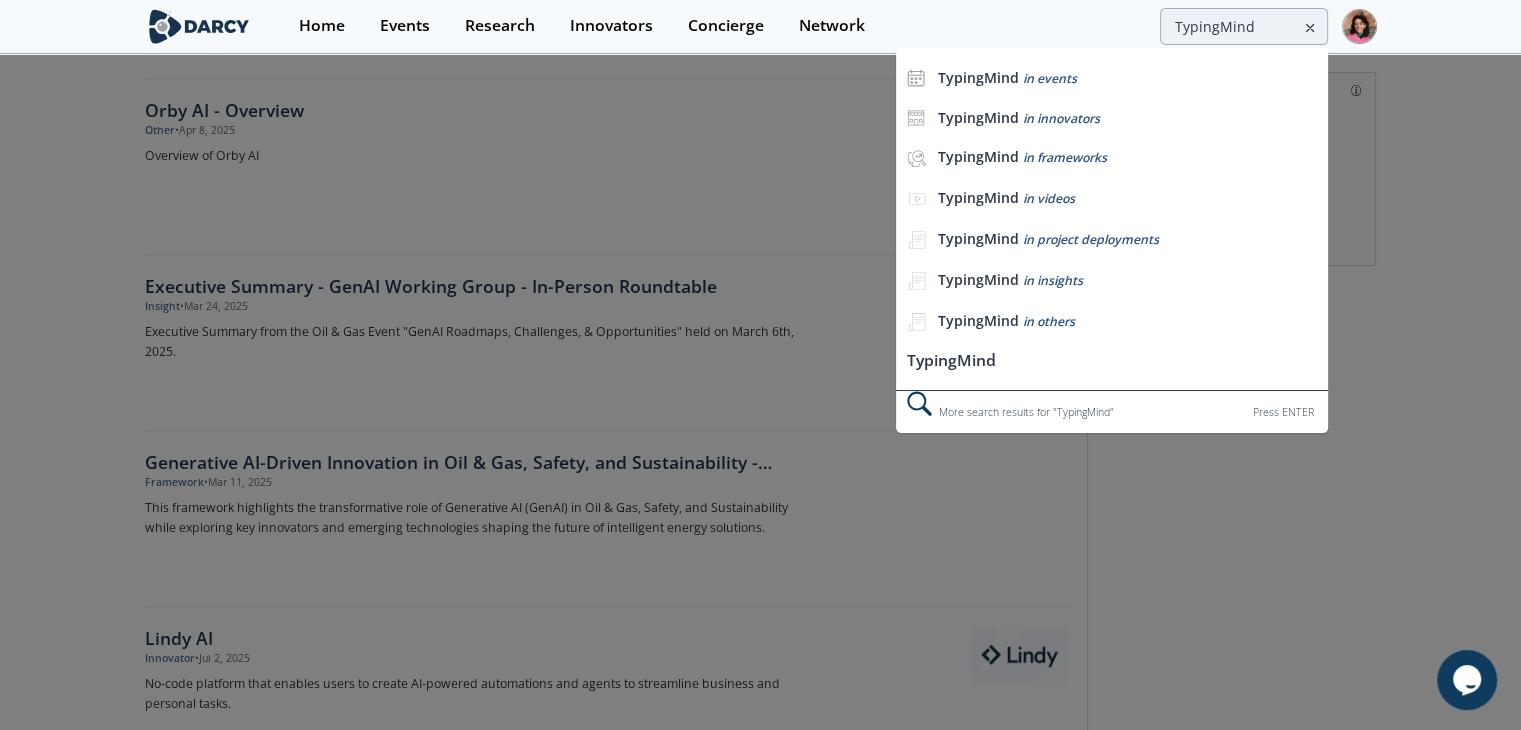 click on "TypingMind" at bounding box center (1244, 26) 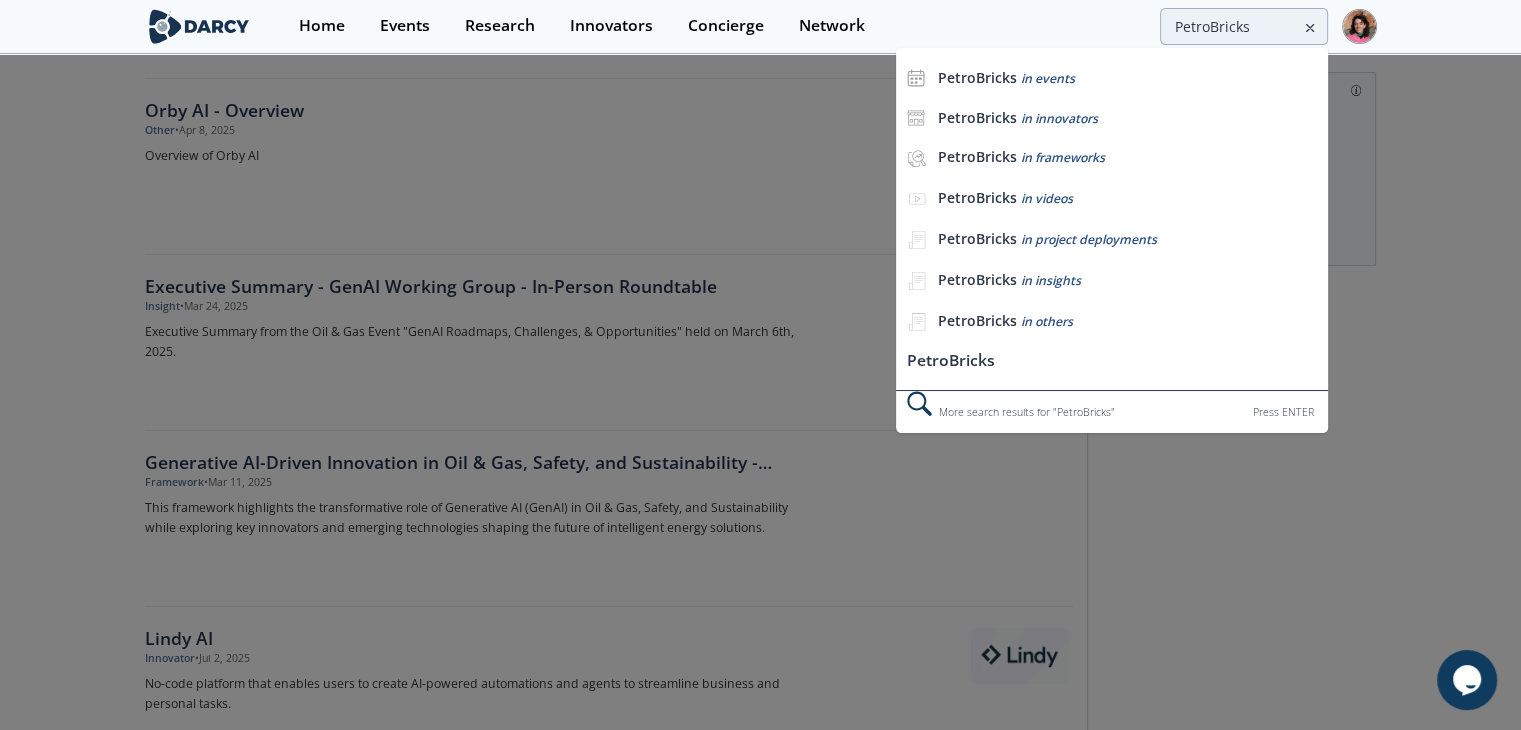 type on "PetroBricks" 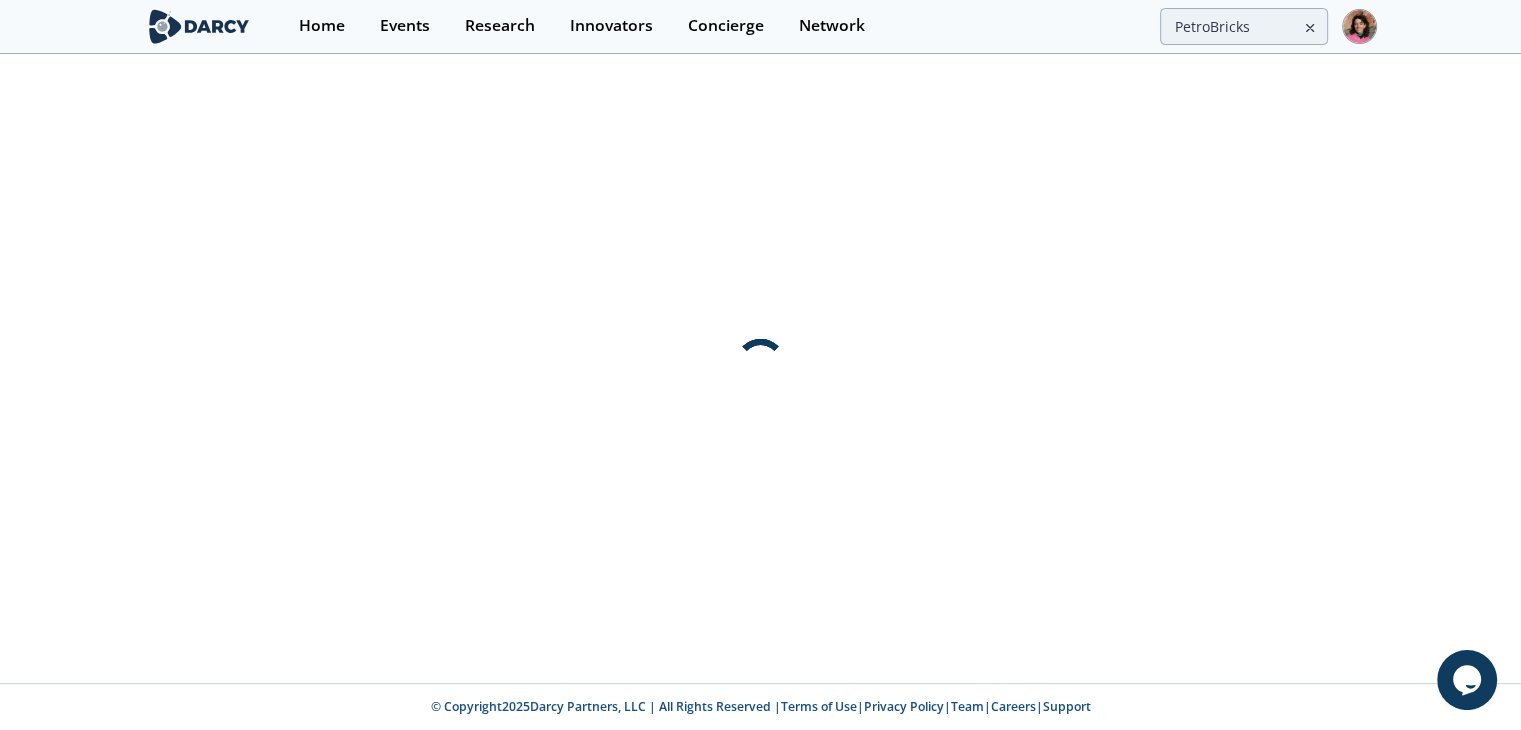 scroll, scrollTop: 0, scrollLeft: 0, axis: both 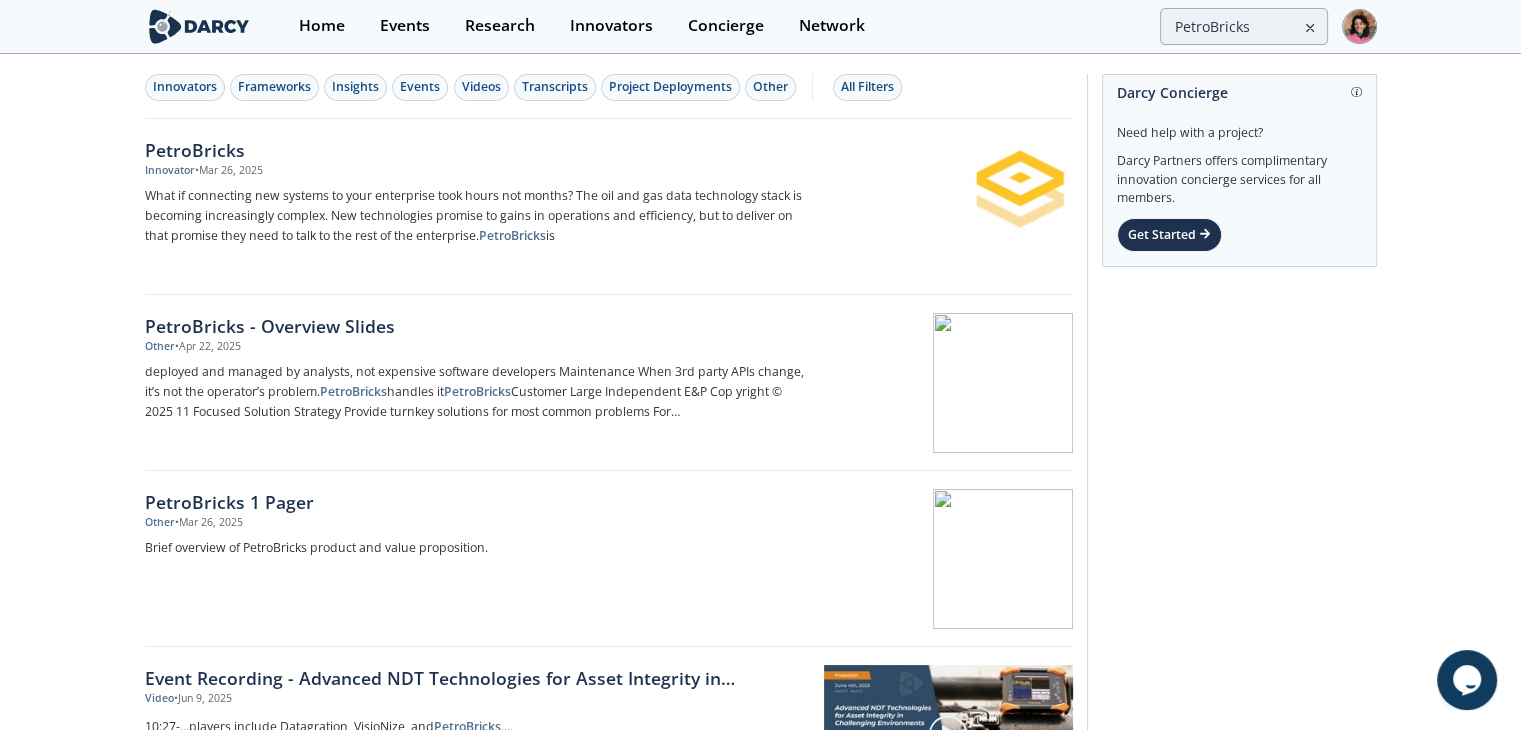 click on "What if connecting new systems to your enterprise took hours not months?
The oil and gas data technology stack is becoming increasingly complex.  New technologies promise to gains in operations and efficiency, but to deliver on that promise they need to talk to the rest of the enterprise.
PetroBricks  is" at bounding box center [476, 216] 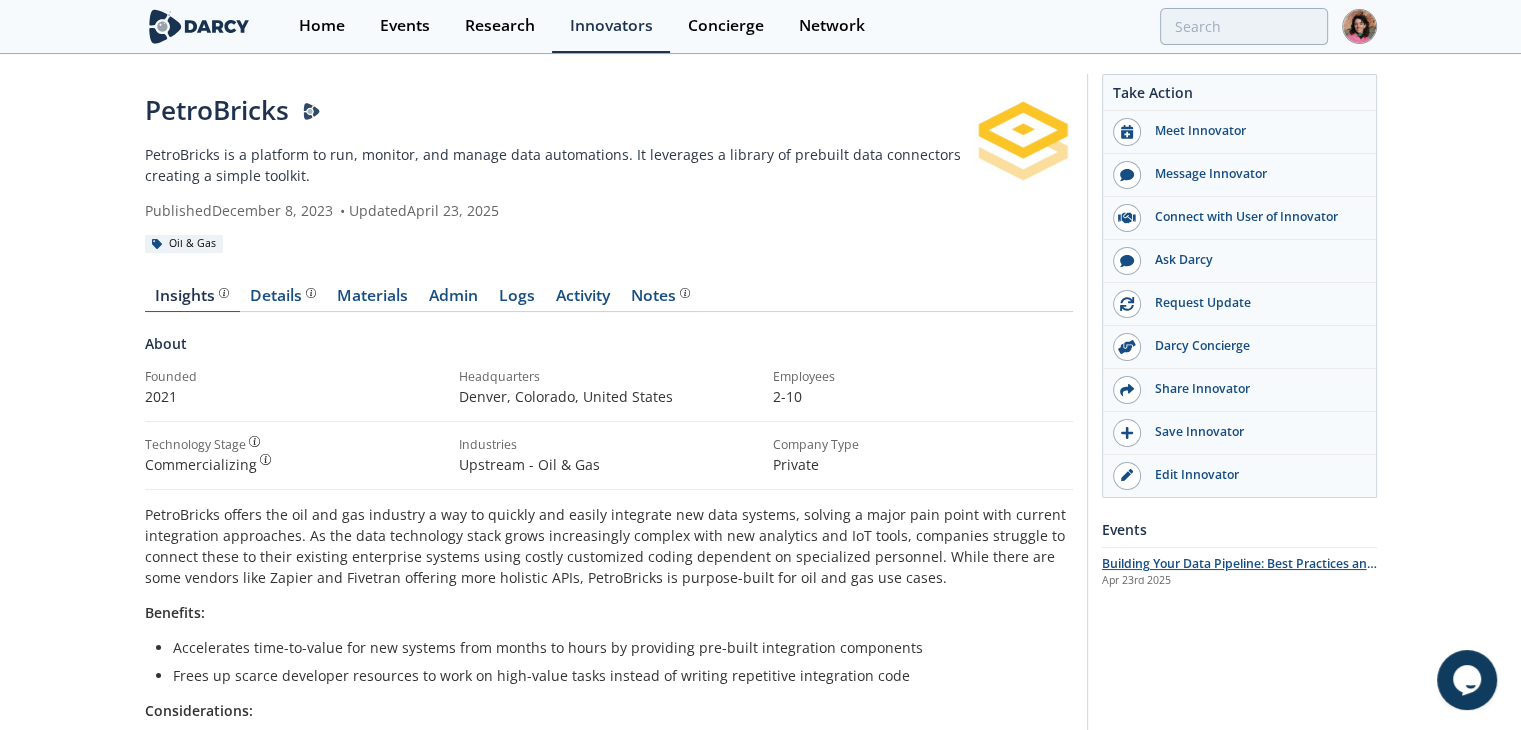 click on "Apr 23rd 2025" at bounding box center [1239, 581] 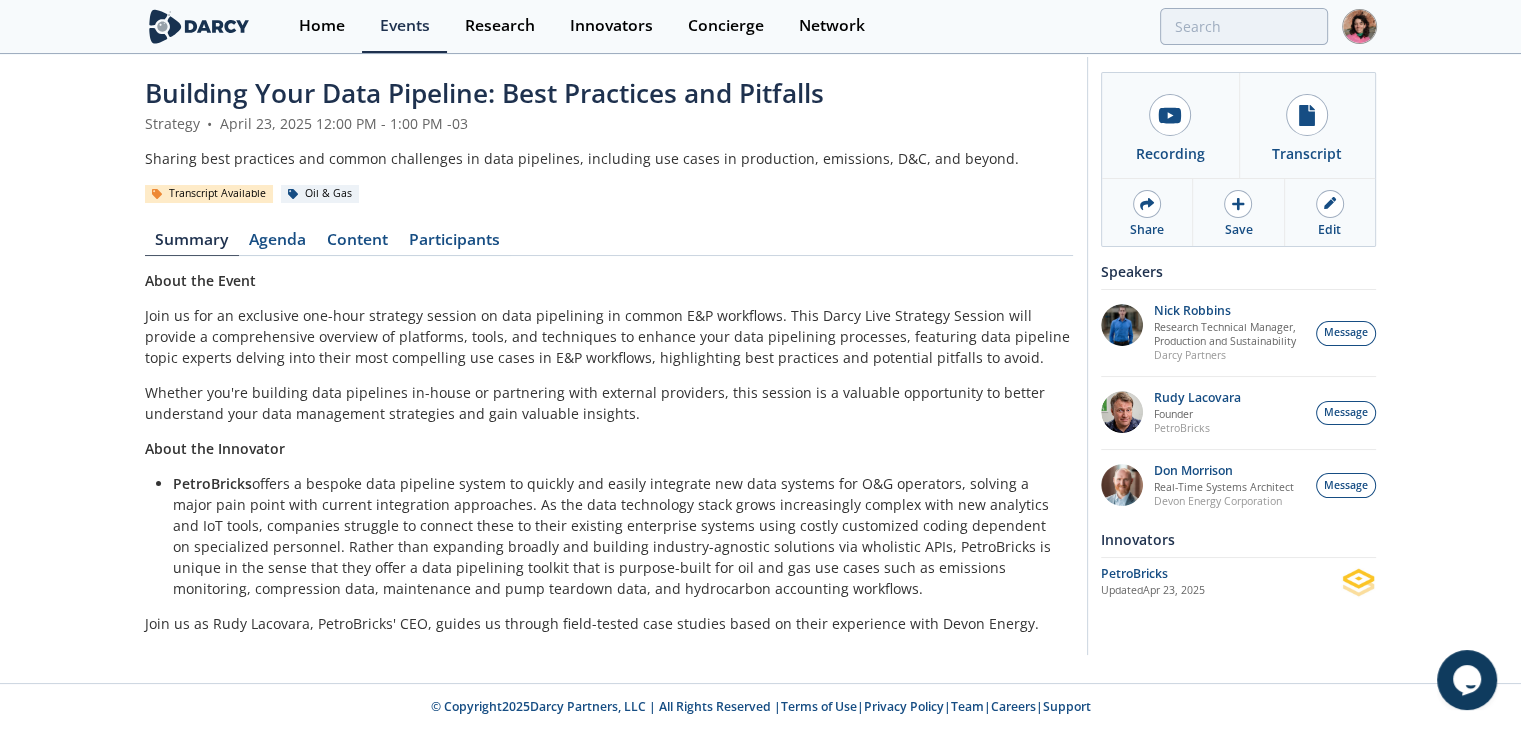 scroll, scrollTop: 0, scrollLeft: 0, axis: both 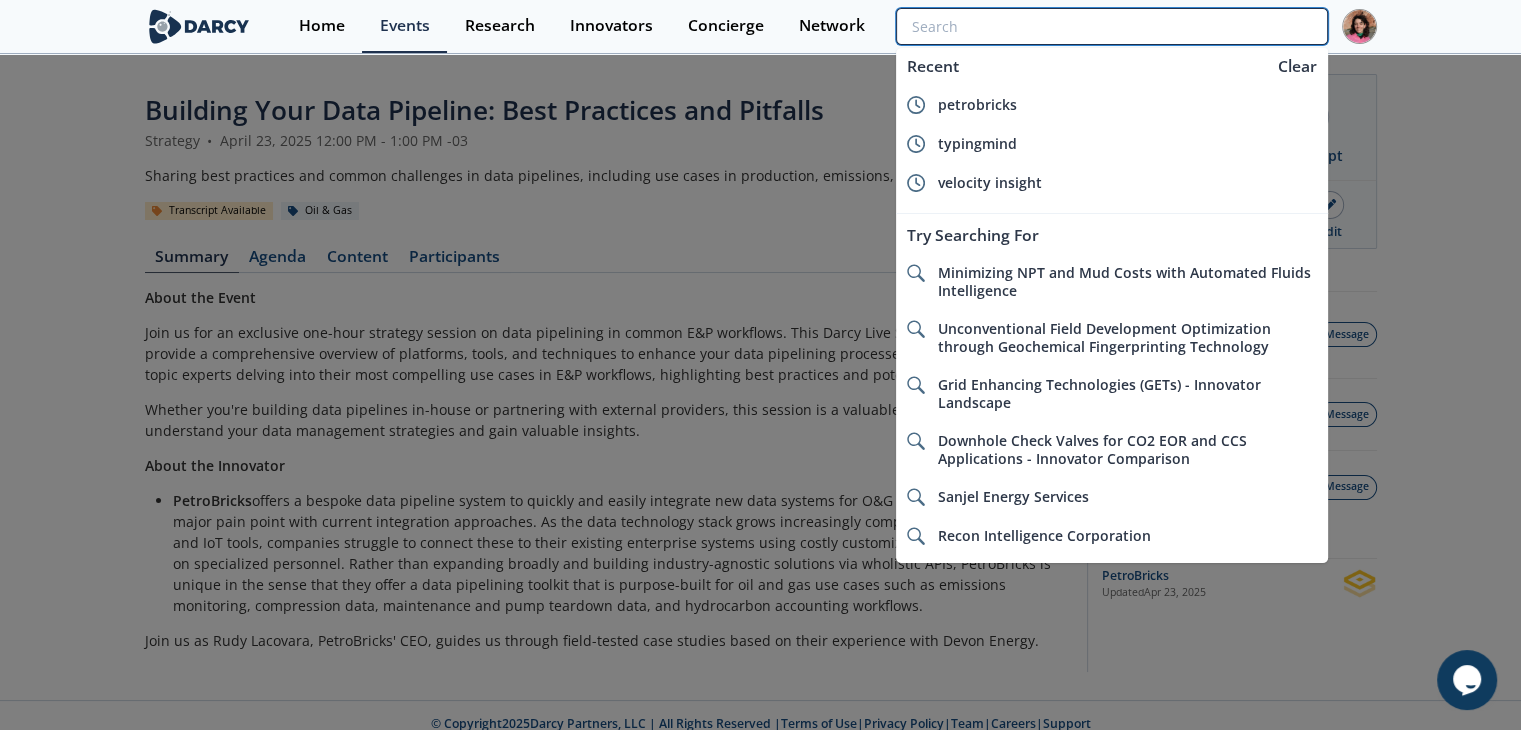 click at bounding box center (1111, 26) 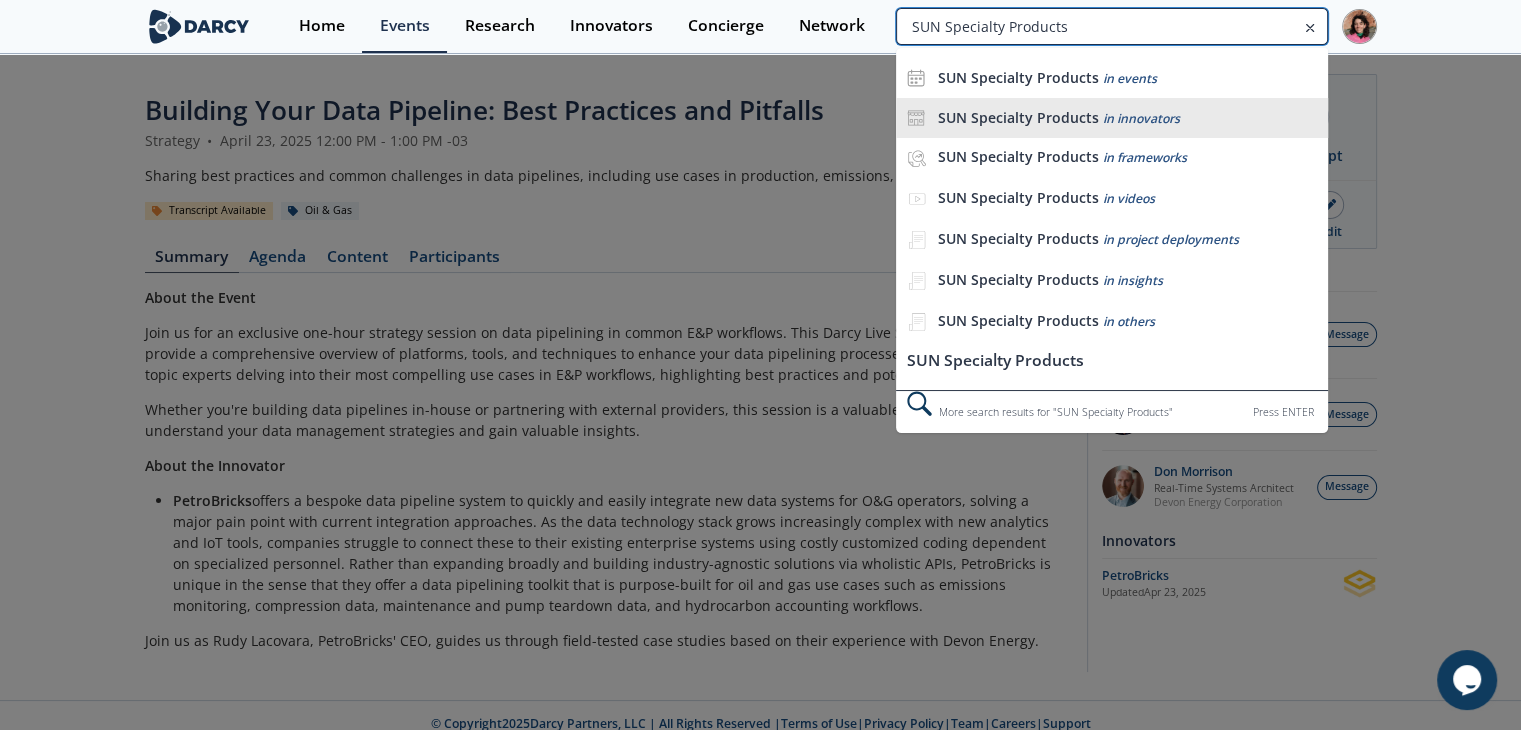 type on "SUN Specialty Products" 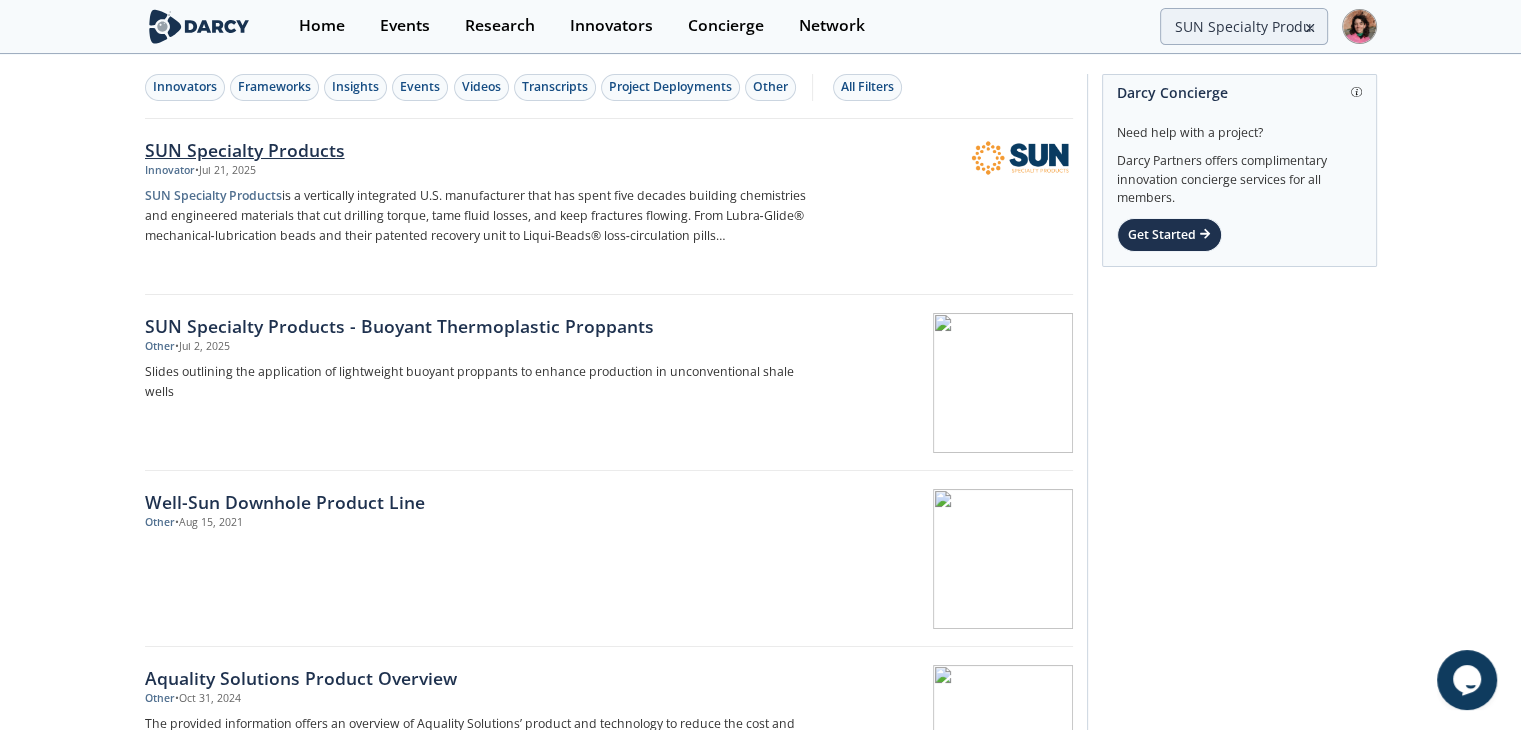click on "SUN Specialty Products  is a vertically integrated U.S. manufacturer that has spent five decades building chemistries and engineered materials that cut drilling torque, tame fluid losses, and keep fractures flowing. From Lubra‑Glide® mechanical‑lubrication beads and their patented recovery unit to Liqui‑Beads® loss‑circulation pills ...  Specialty  fluid additives" at bounding box center [476, 216] 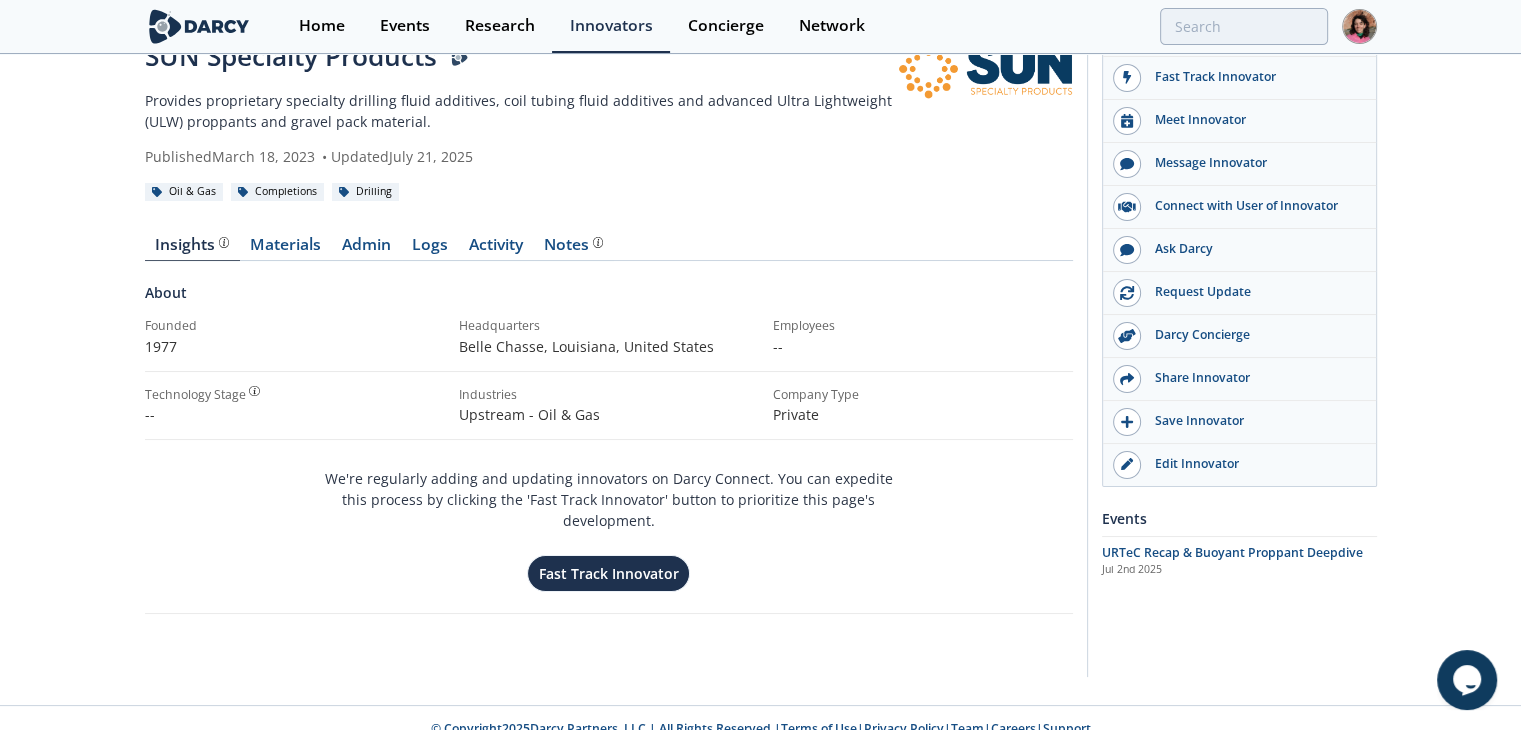scroll, scrollTop: 0, scrollLeft: 0, axis: both 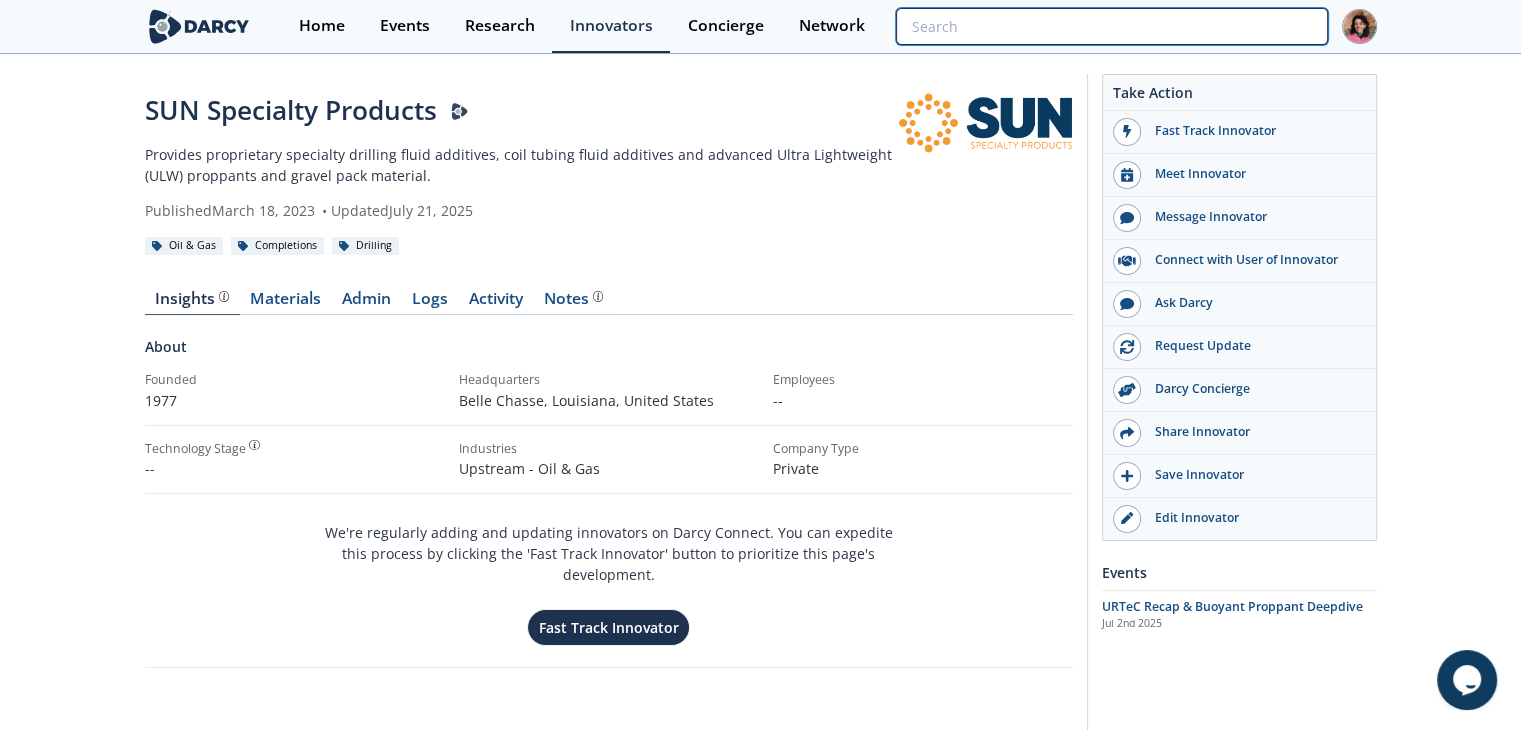 click at bounding box center (1111, 26) 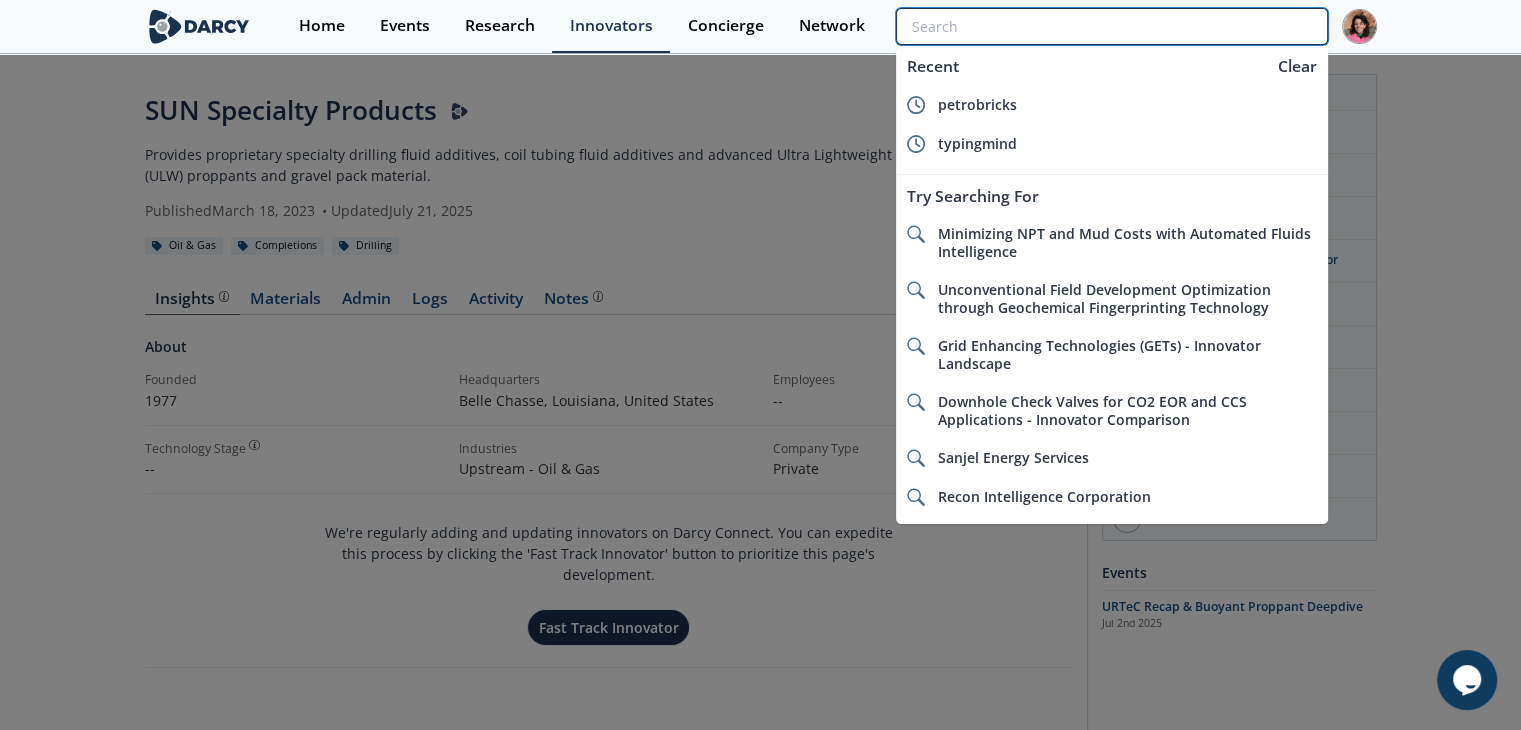 paste on "SUN Specialty Products" 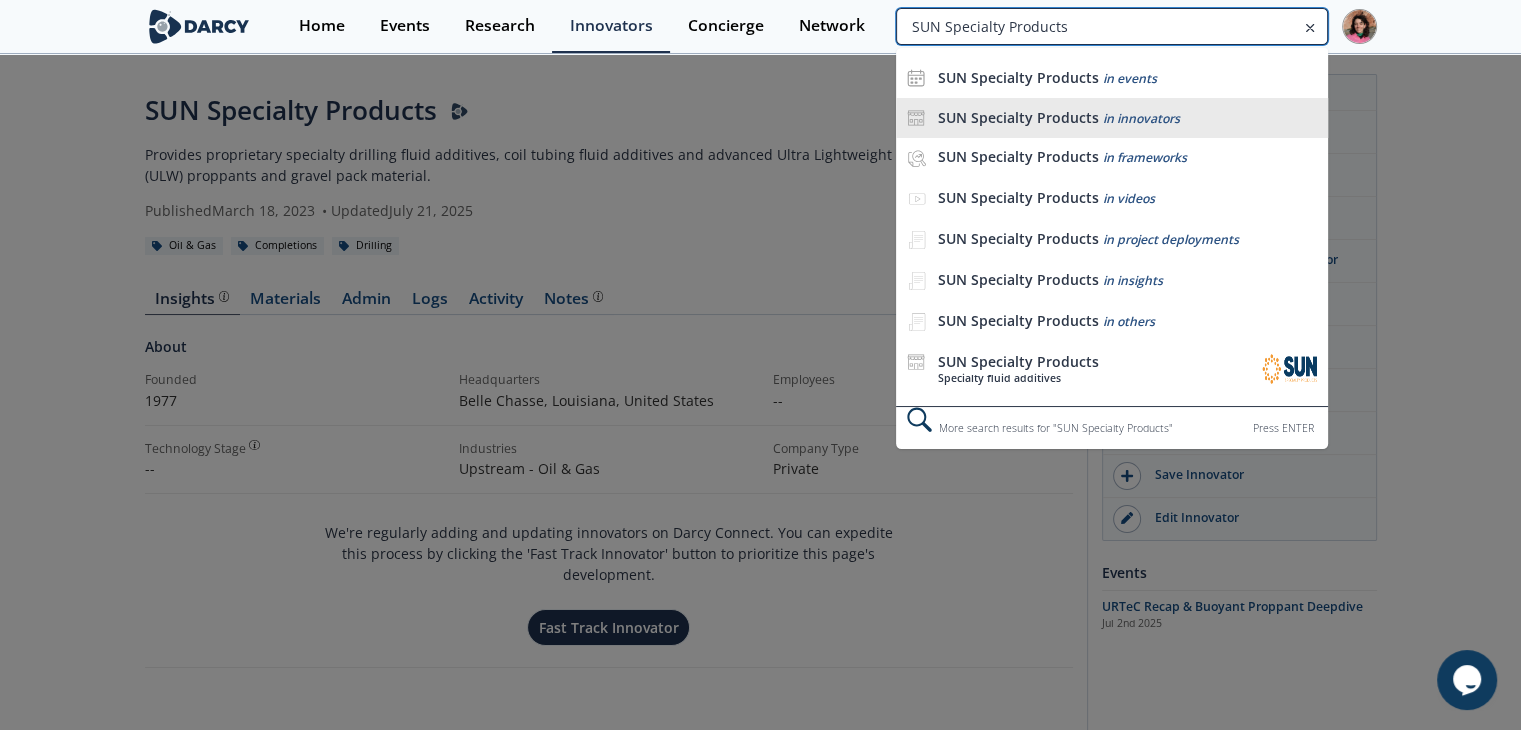 type on "SUN Specialty Products" 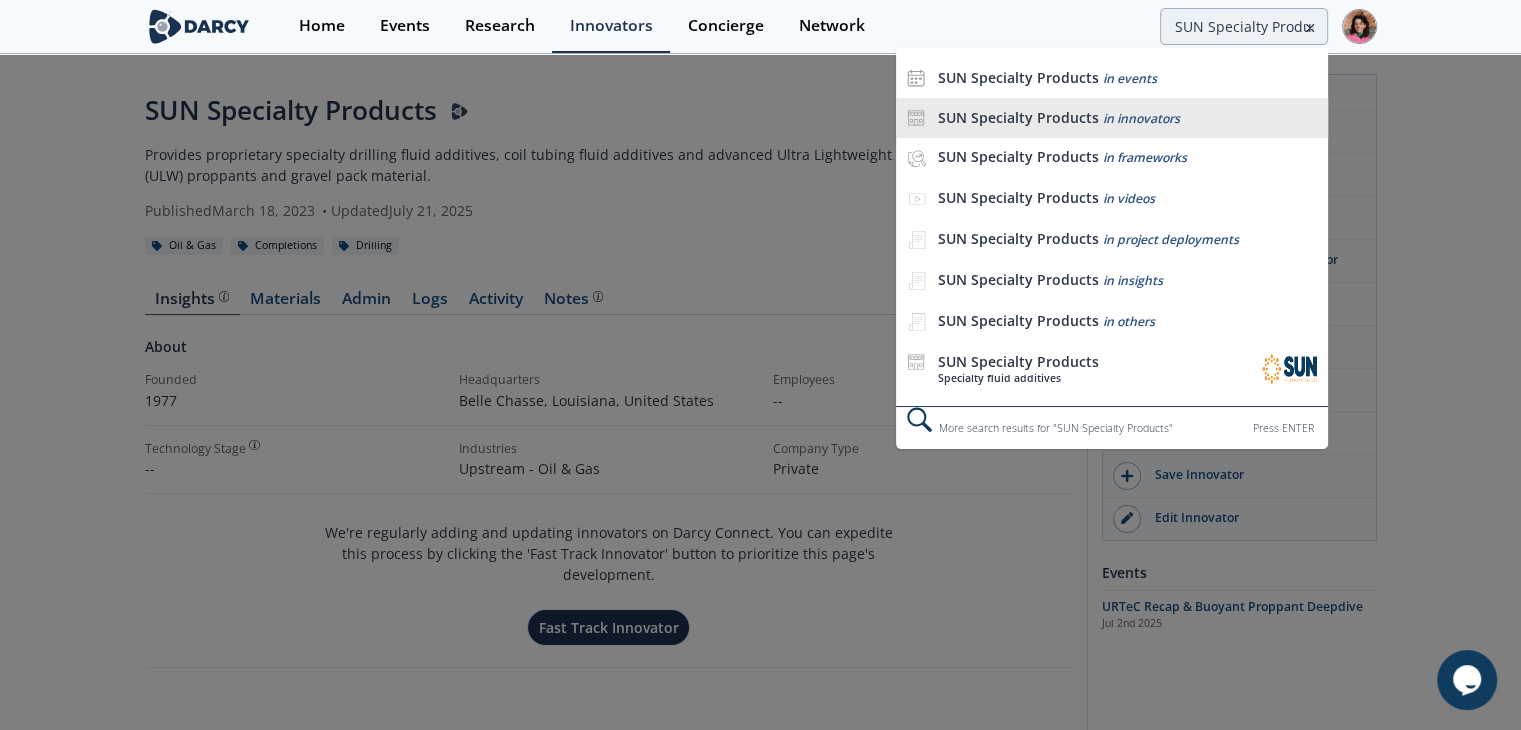 click on "SUN Specialty Products" at bounding box center (1017, 117) 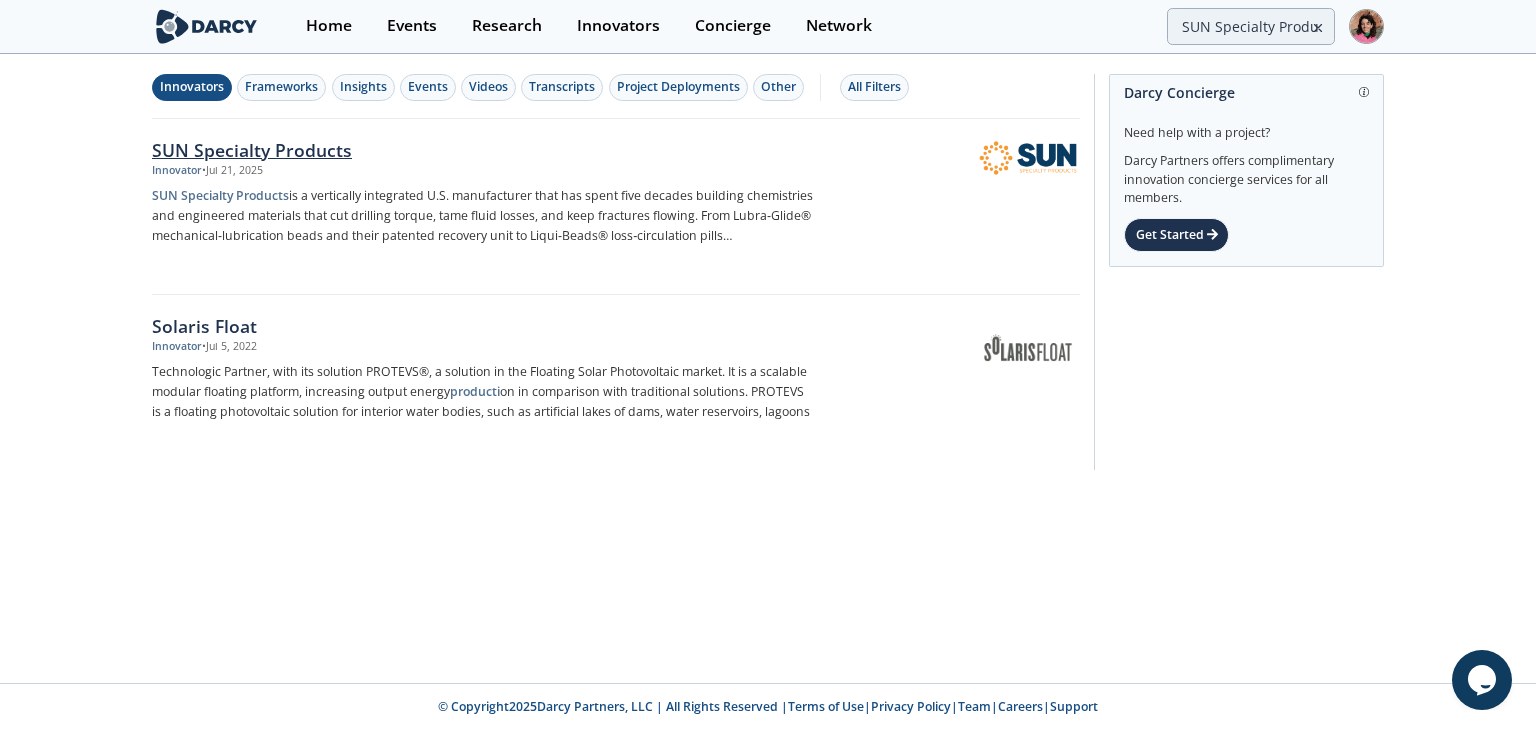 click on "SUN Specialty Products  is a vertically integrated U.S. manufacturer that has spent five decades building chemistries and engineered materials that cut drilling torque, tame fluid losses, and keep fractures flowing. From Lubra‑Glide® mechanical‑lubrication beads and their patented recovery unit to Liqui‑Beads® loss‑circulation pills ...  Specialty  fluid additives" at bounding box center (483, 216) 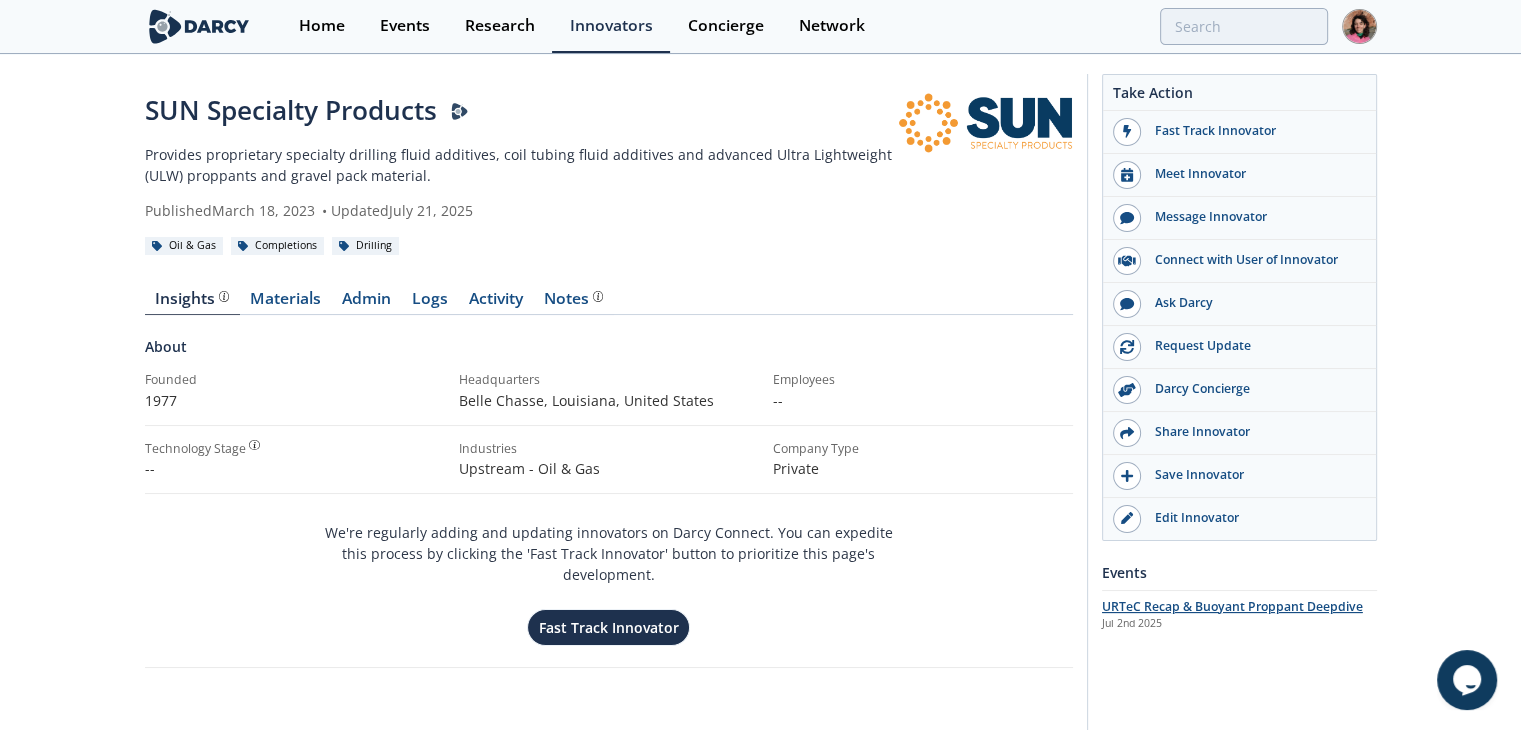 click on "URTeC Recap & Buoyant Proppant Deepdive" at bounding box center (1232, 606) 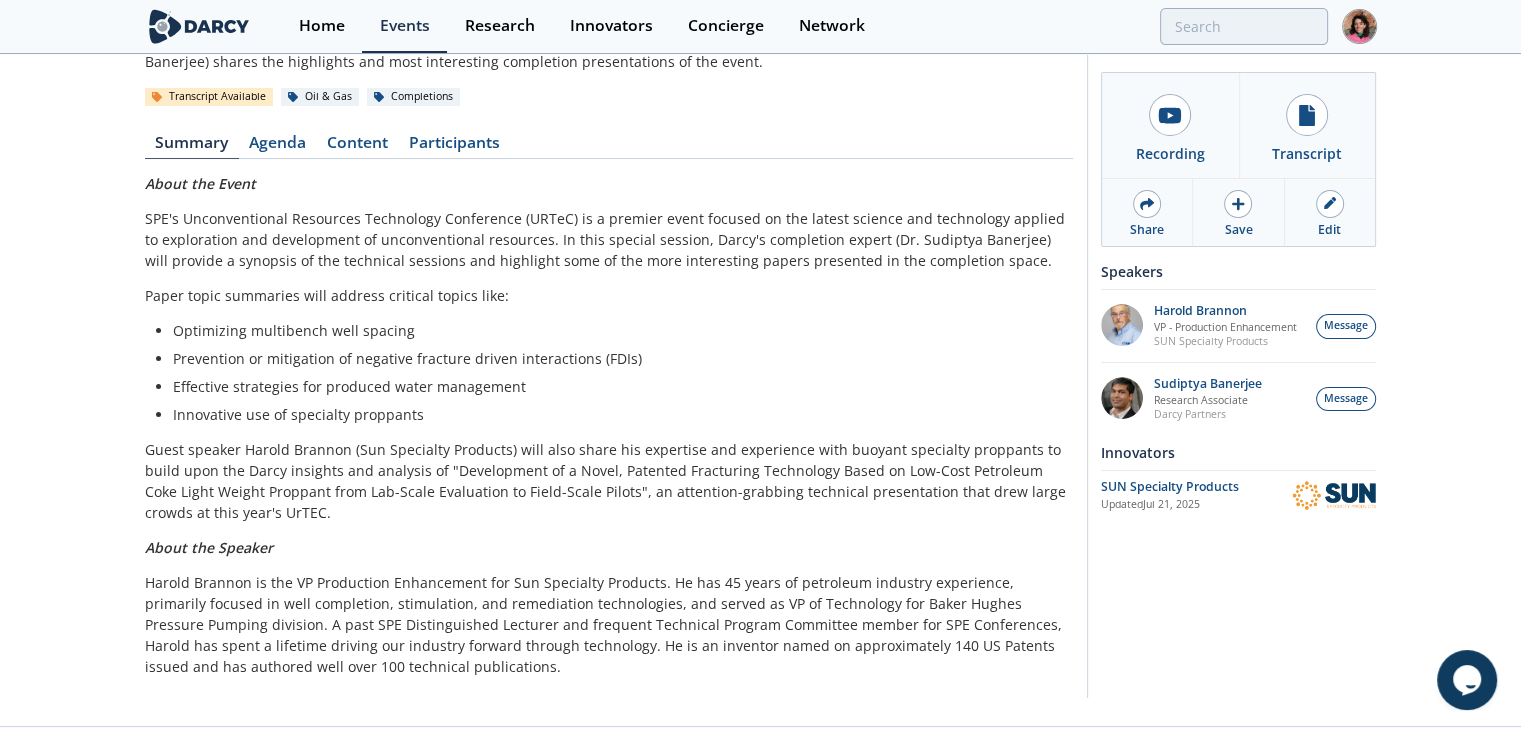 scroll, scrollTop: 0, scrollLeft: 0, axis: both 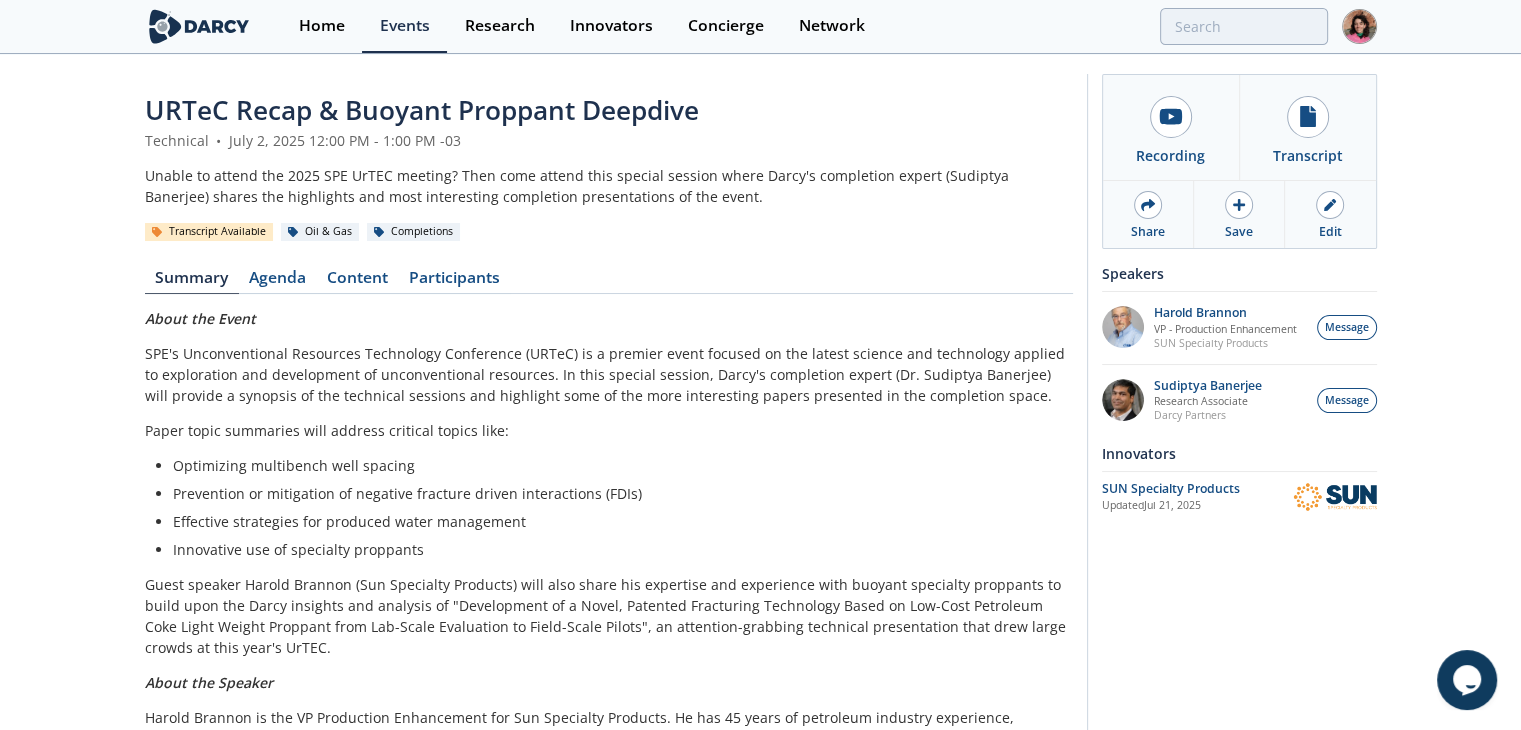 click on "Prevention or mitigation of negative fracture driven interactions (FDIs)" at bounding box center (616, 493) 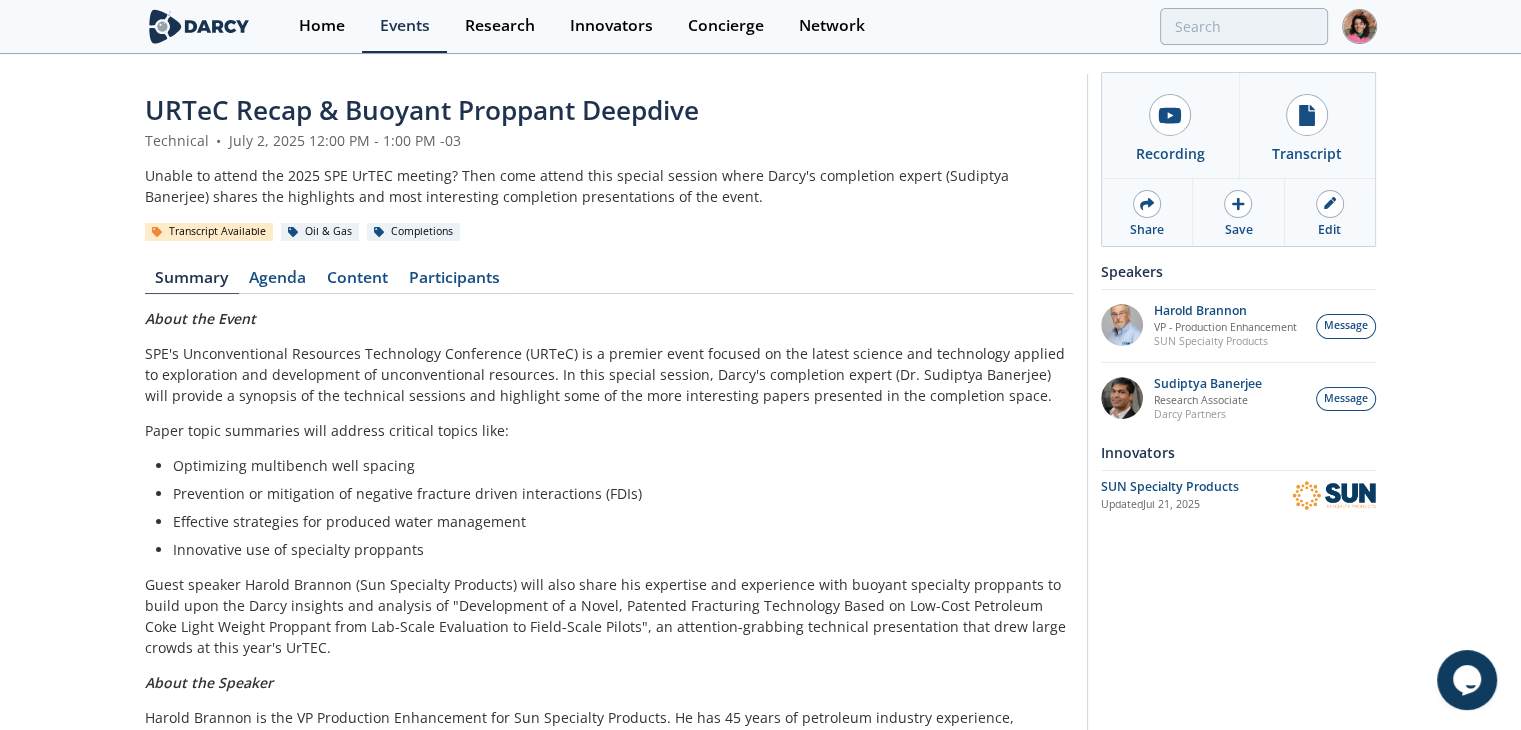 scroll, scrollTop: 178, scrollLeft: 0, axis: vertical 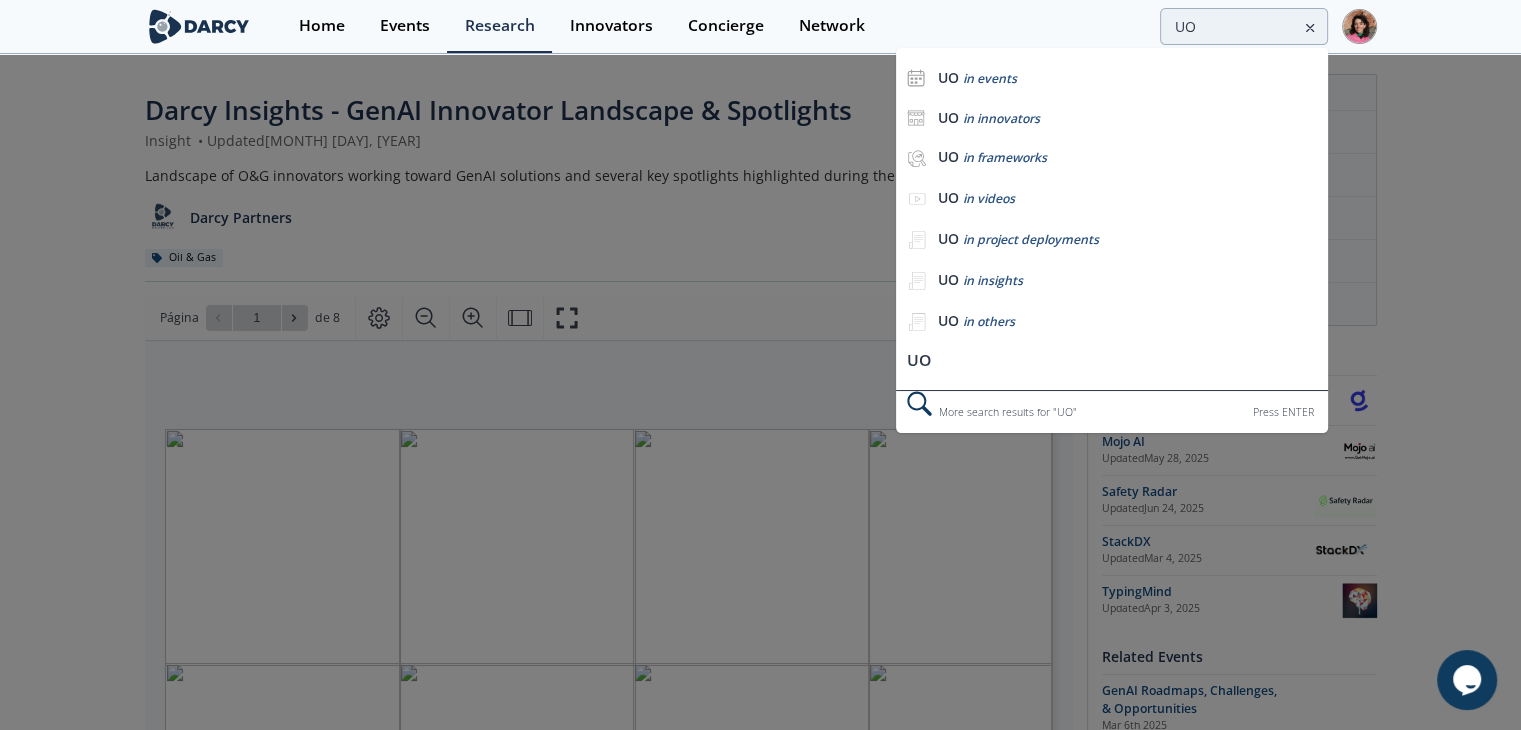 type on "U" 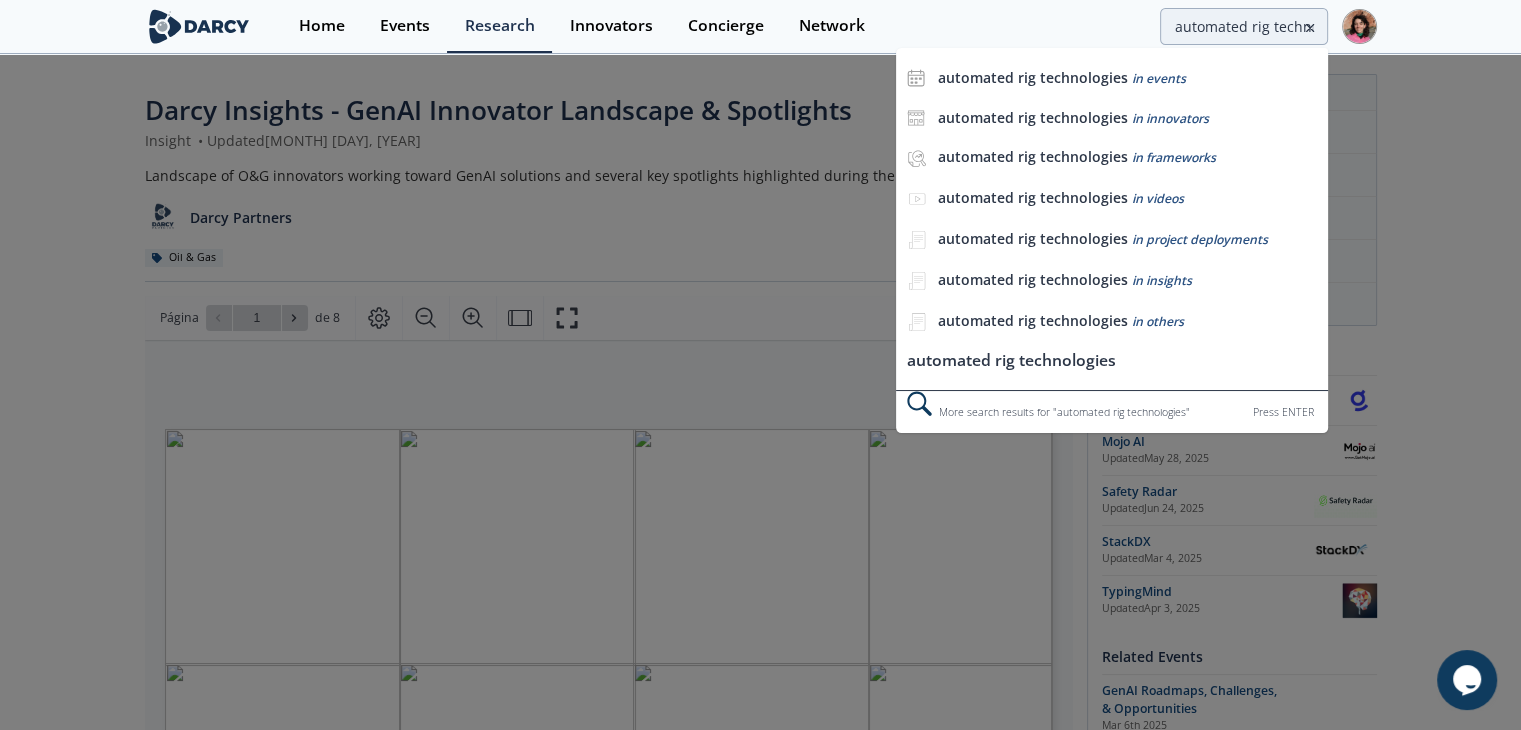 type on "automated rig technologies" 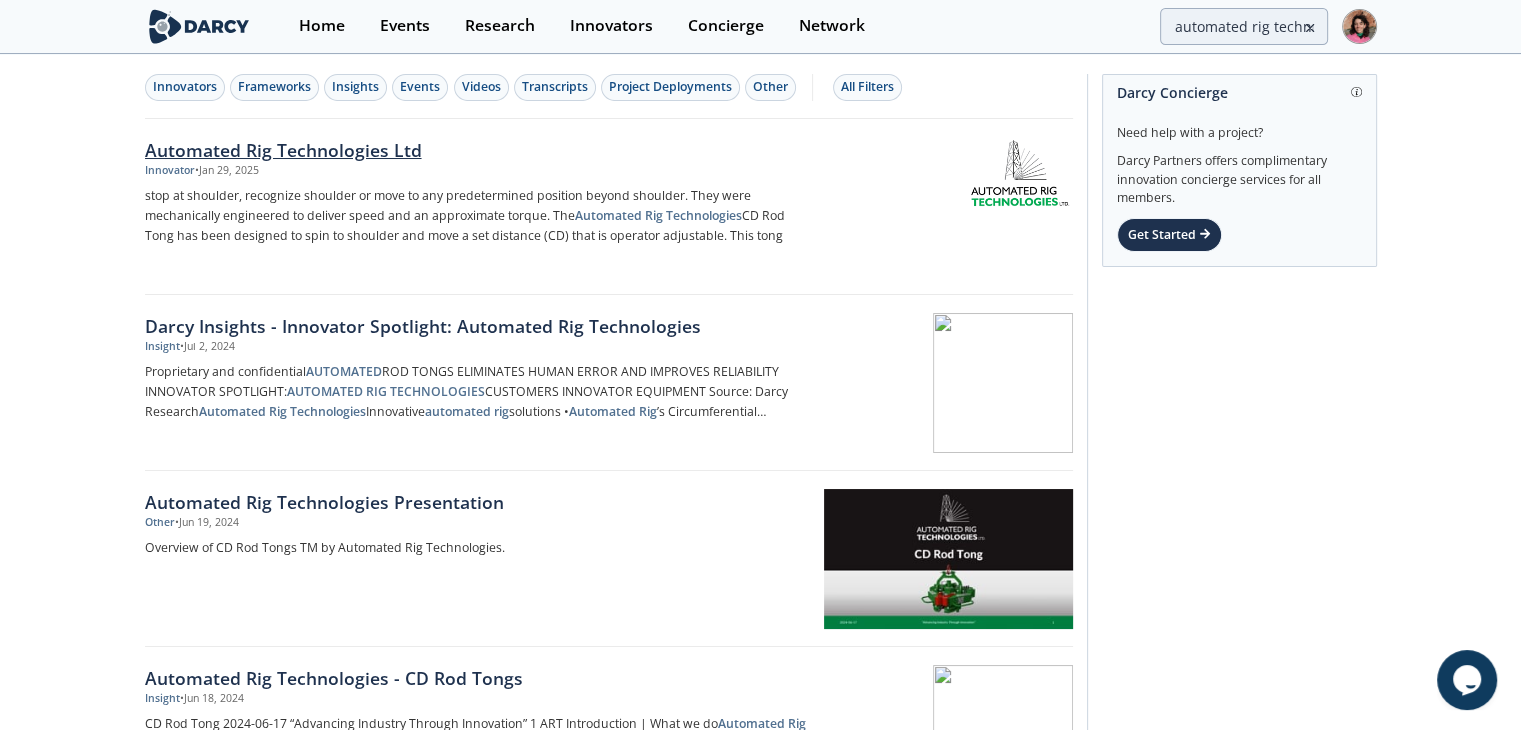 click on "stop at shoulder, recognize shoulder or move to any predetermined position
beyond shoulder. They were mechanically engineered to deliver speed and an approximate torque.  The  Automated Rig   Technologies  CD Rod Tong has been designed to spin to shoulder and move a set distance (CD) that is operator adjustable.  This tong" at bounding box center [476, 216] 